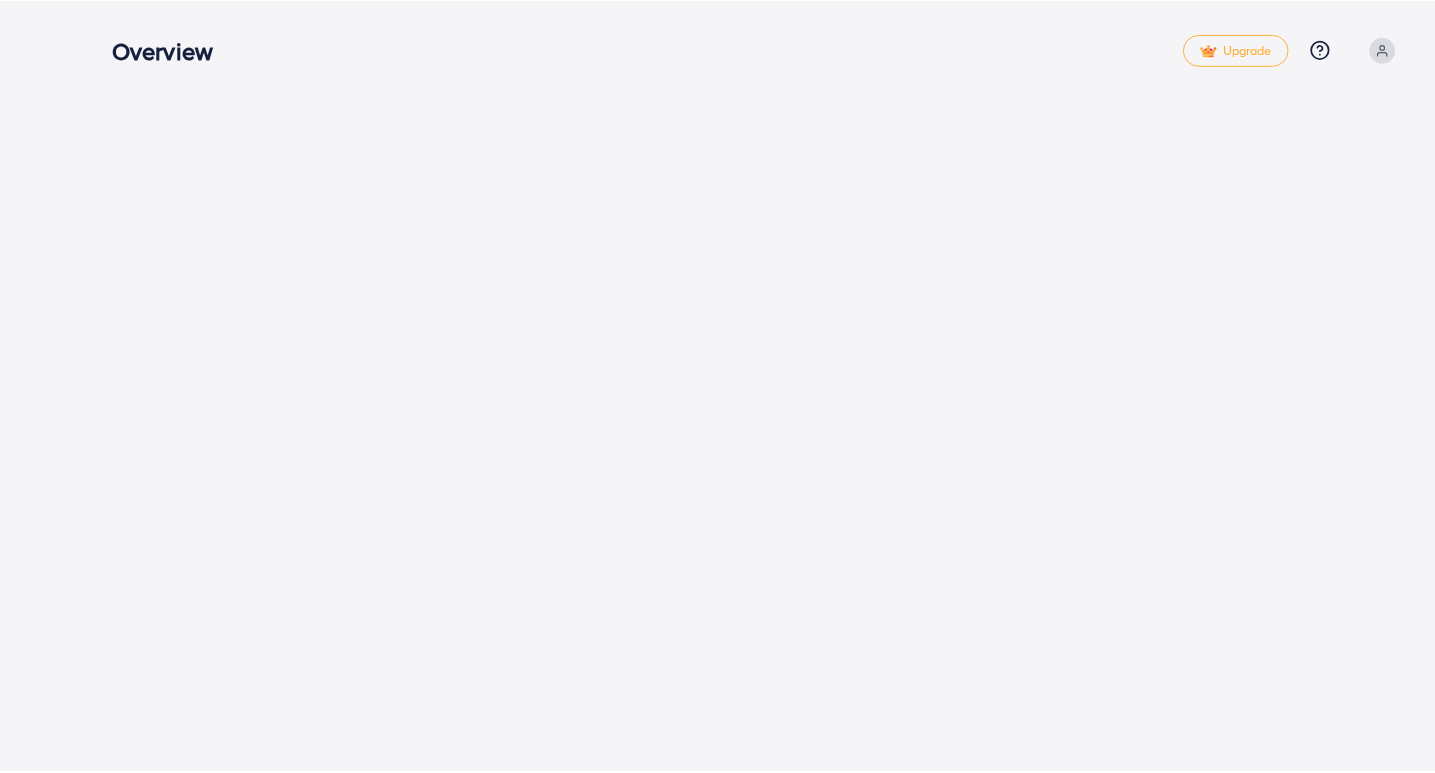 scroll, scrollTop: 0, scrollLeft: 0, axis: both 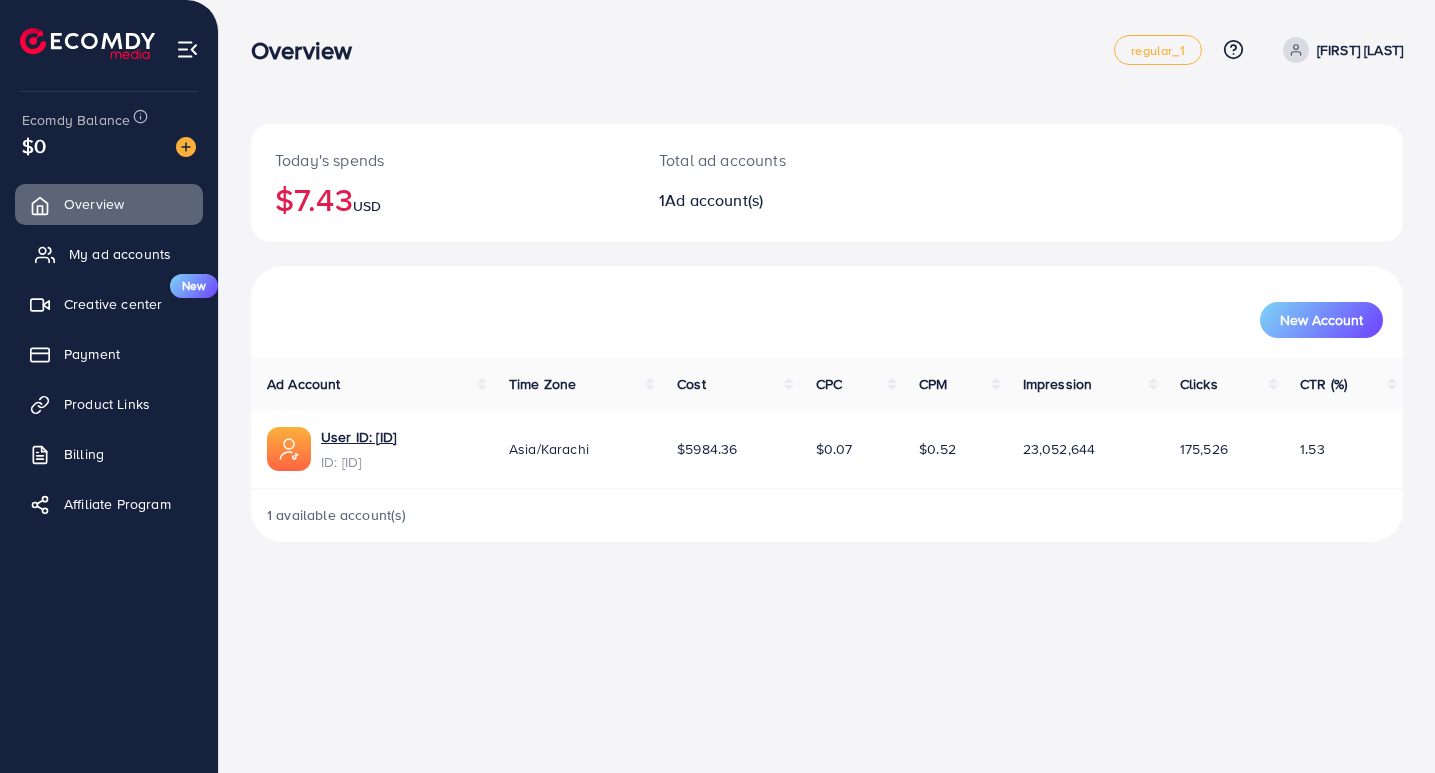 click on "My ad accounts" at bounding box center [120, 254] 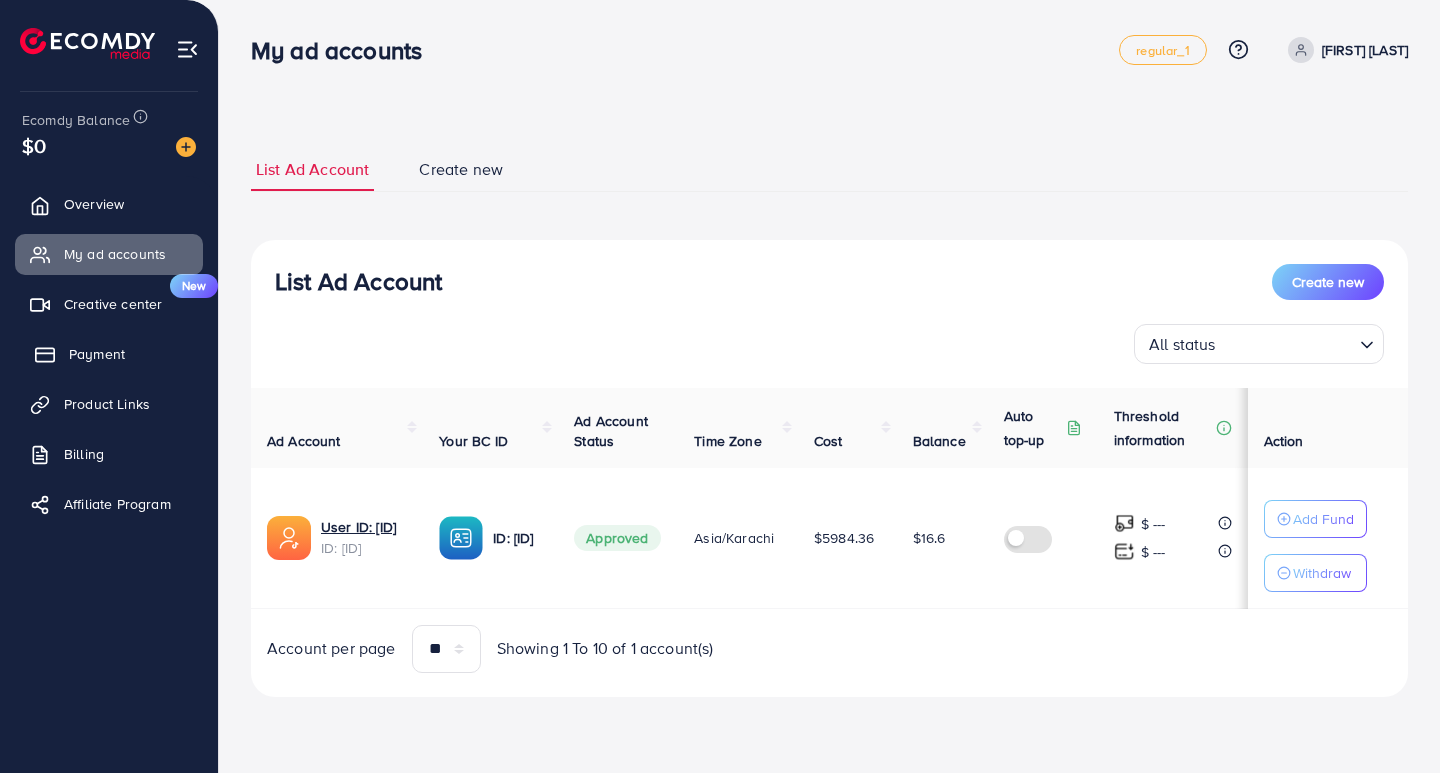 click on "Payment" at bounding box center (109, 354) 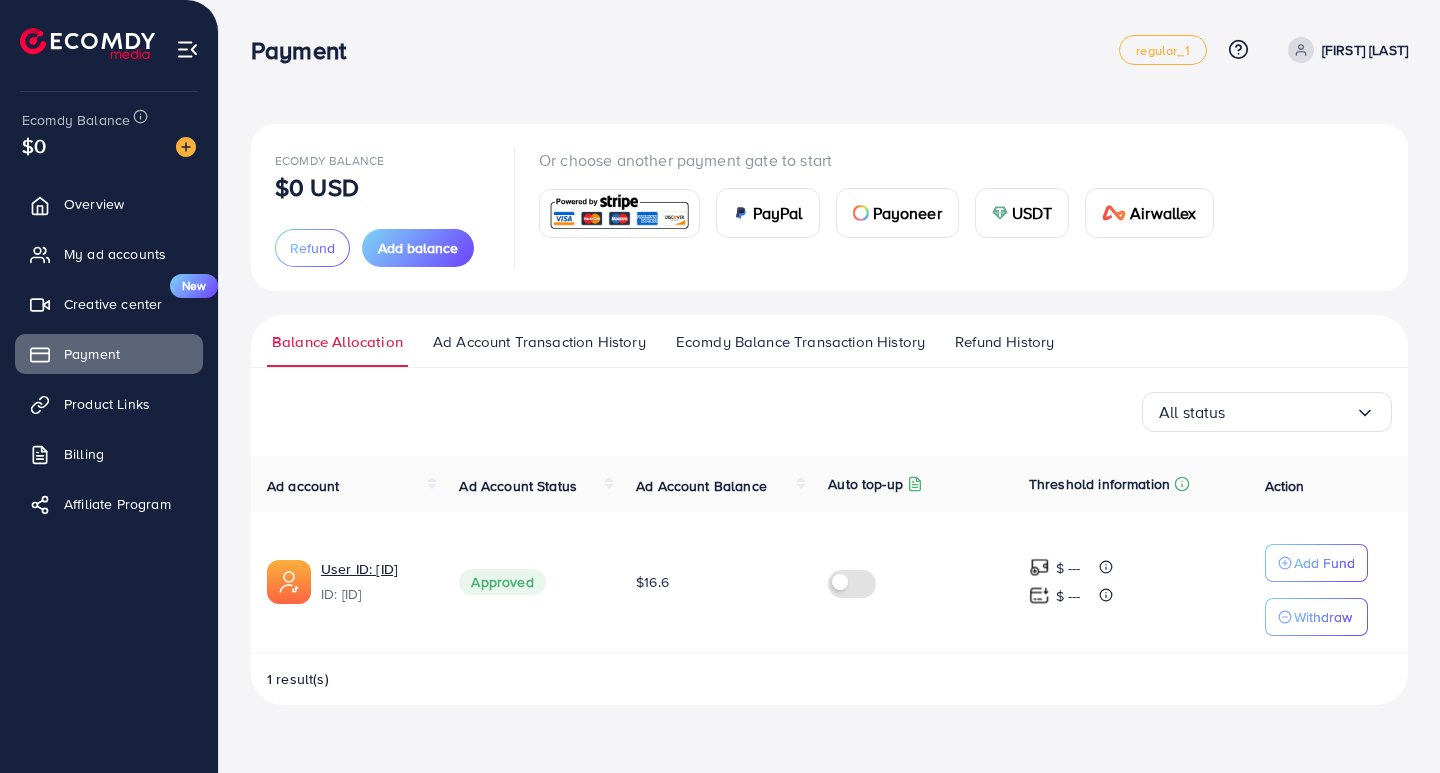 click on "Ad Account Transaction History" at bounding box center [539, 342] 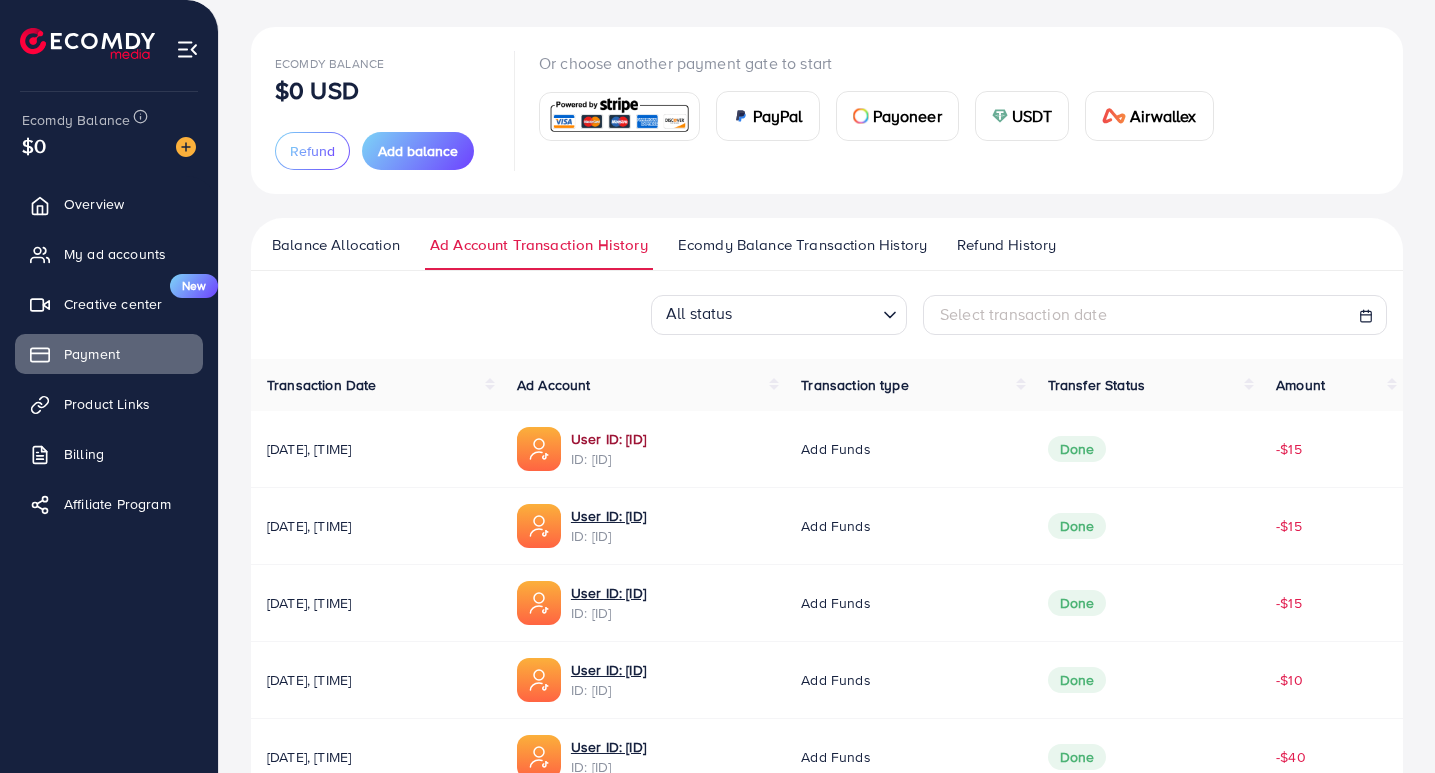 scroll, scrollTop: 0, scrollLeft: 0, axis: both 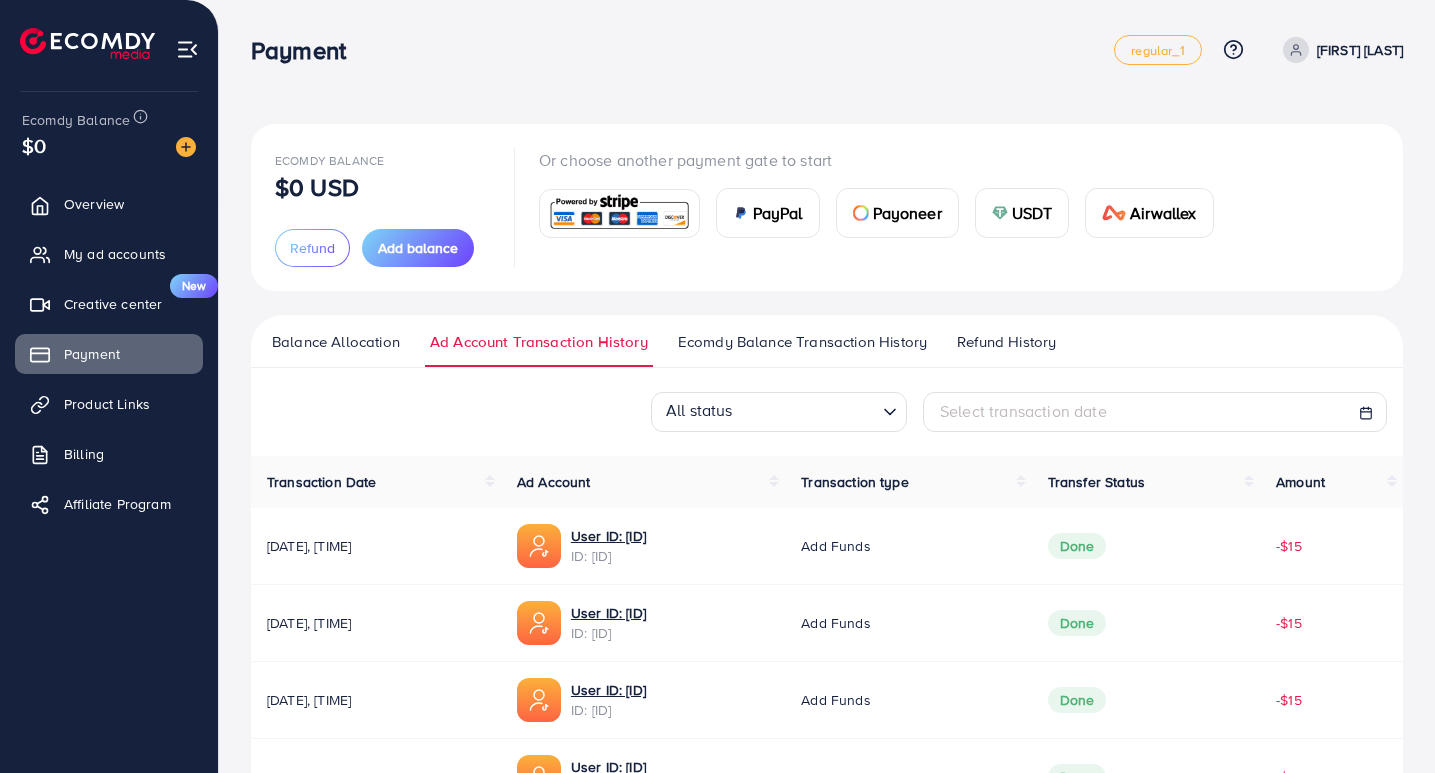 click on "Ecomdy Balance Transaction History" at bounding box center (802, 342) 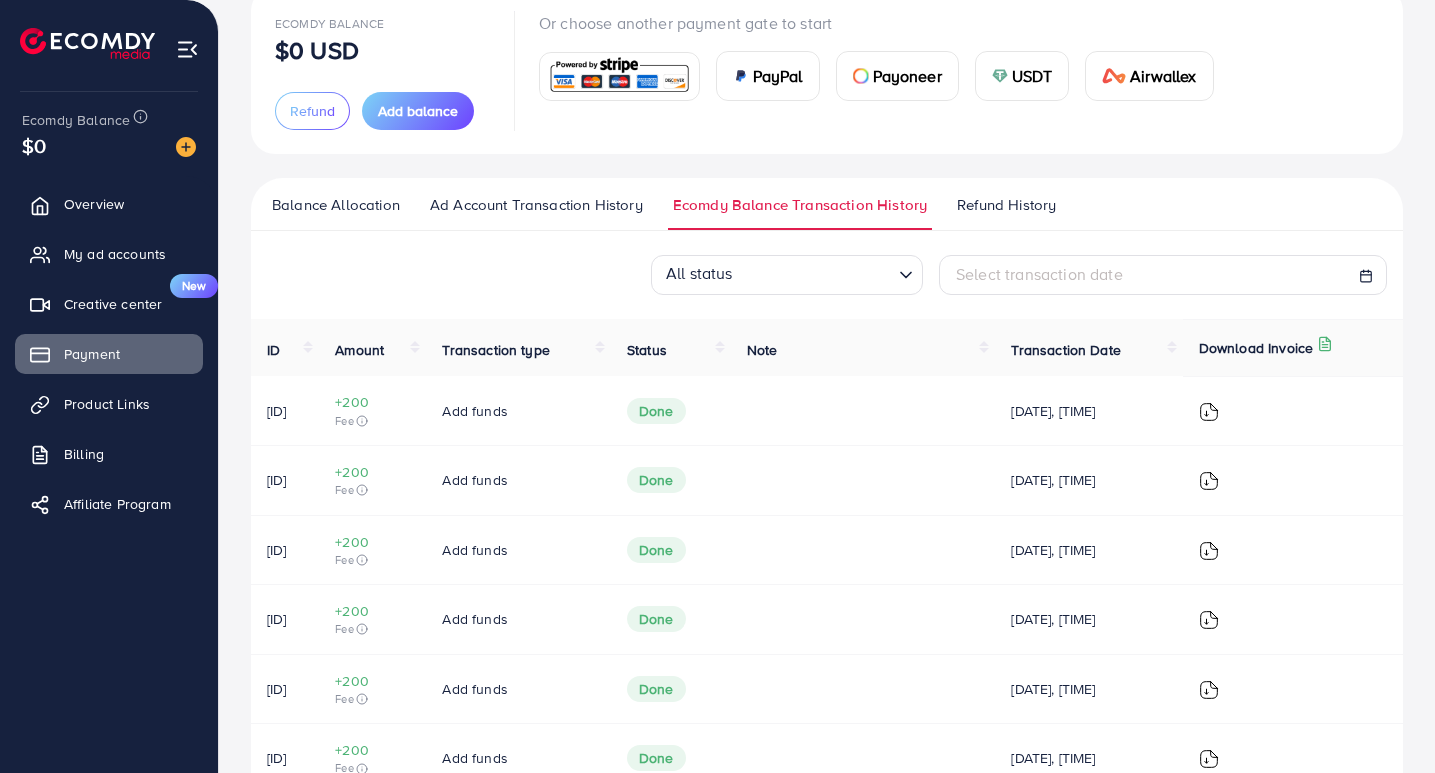 scroll, scrollTop: 0, scrollLeft: 0, axis: both 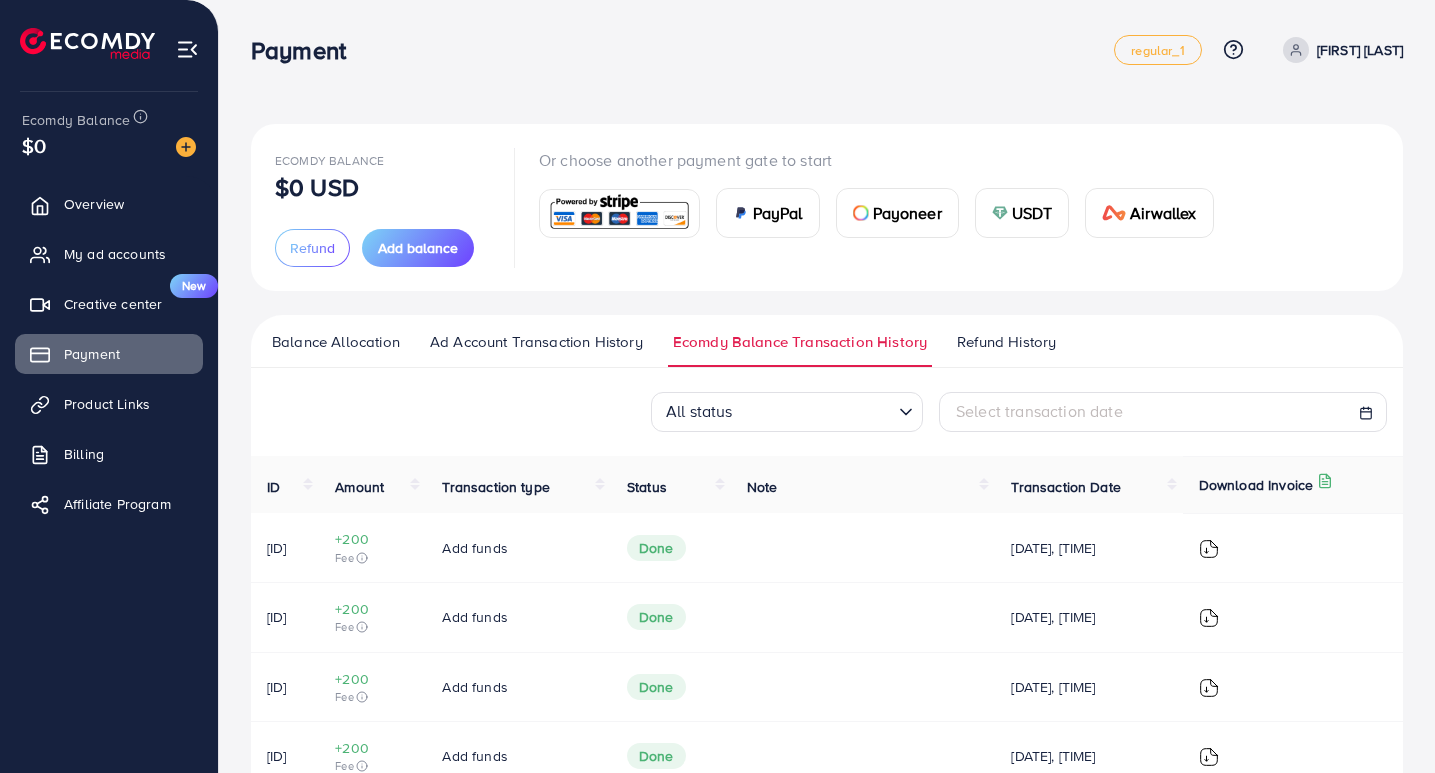 click on "All status" at bounding box center [775, 410] 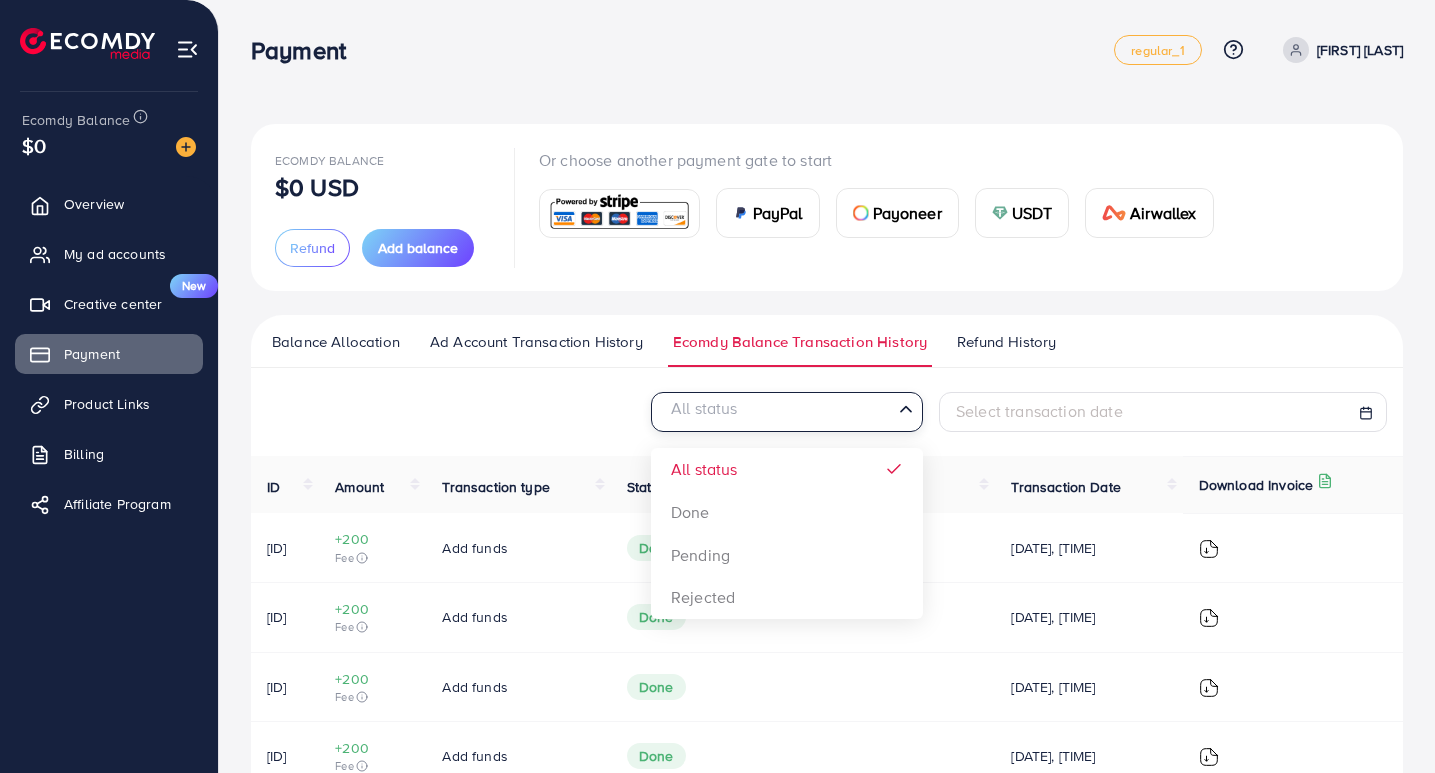 click at bounding box center (775, 413) 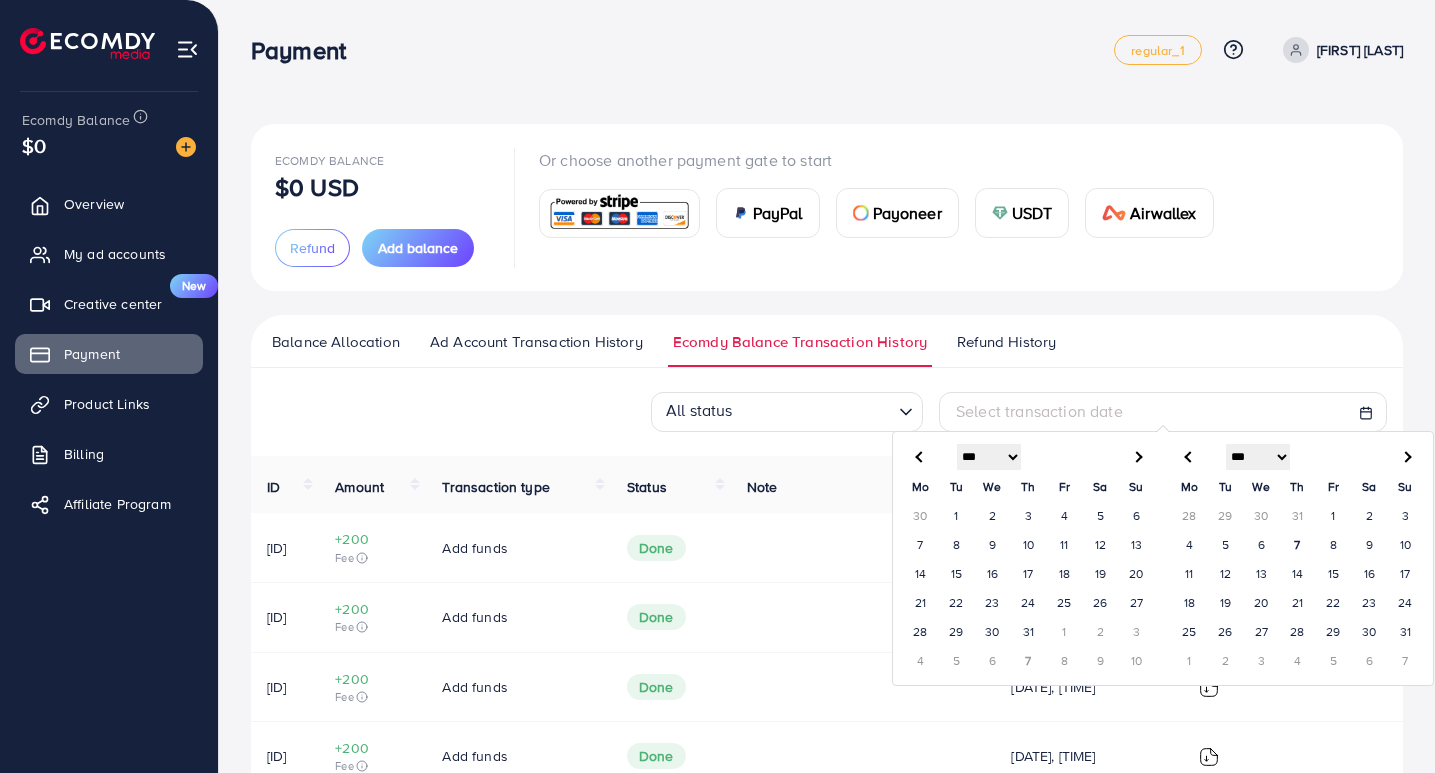 click on "****" at bounding box center (1069, 457) 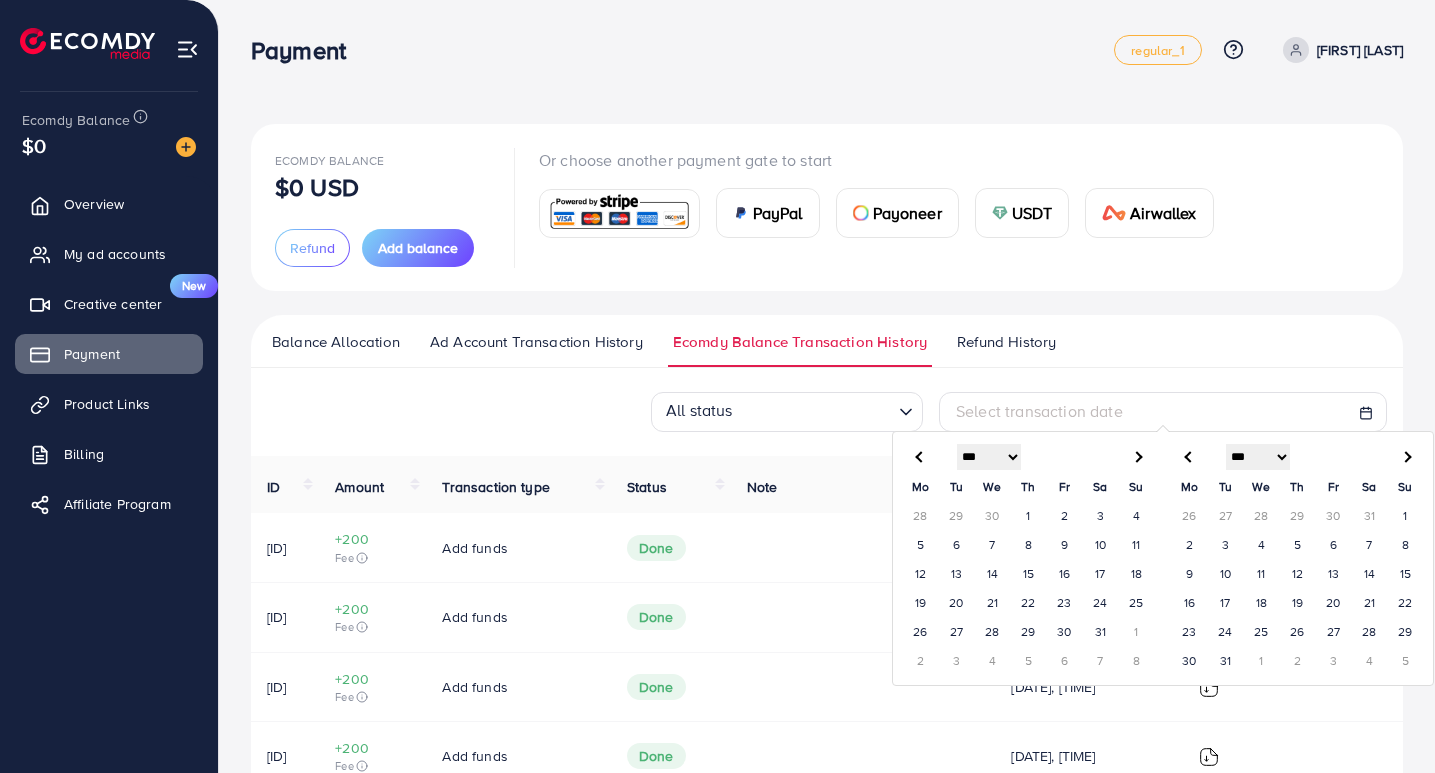 type on "****" 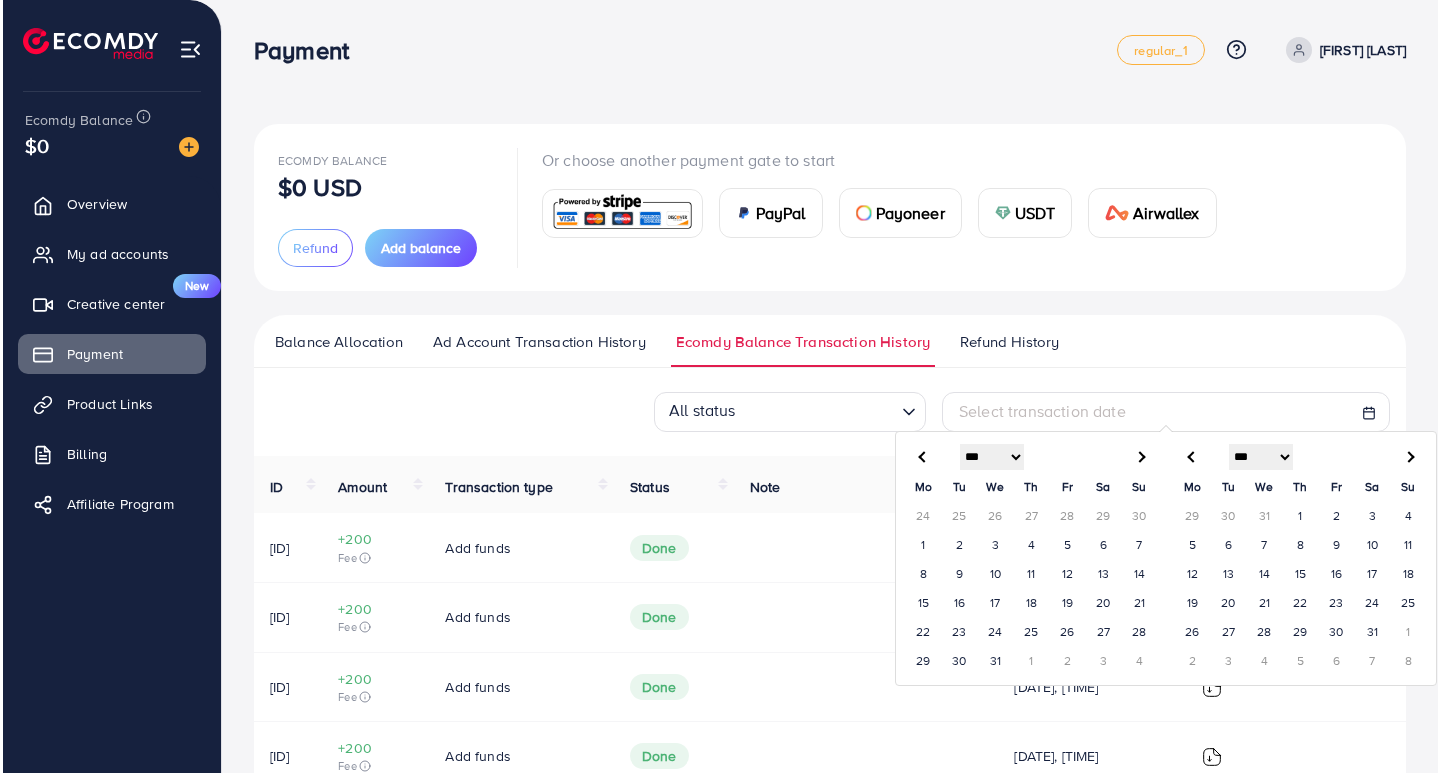scroll, scrollTop: 100, scrollLeft: 0, axis: vertical 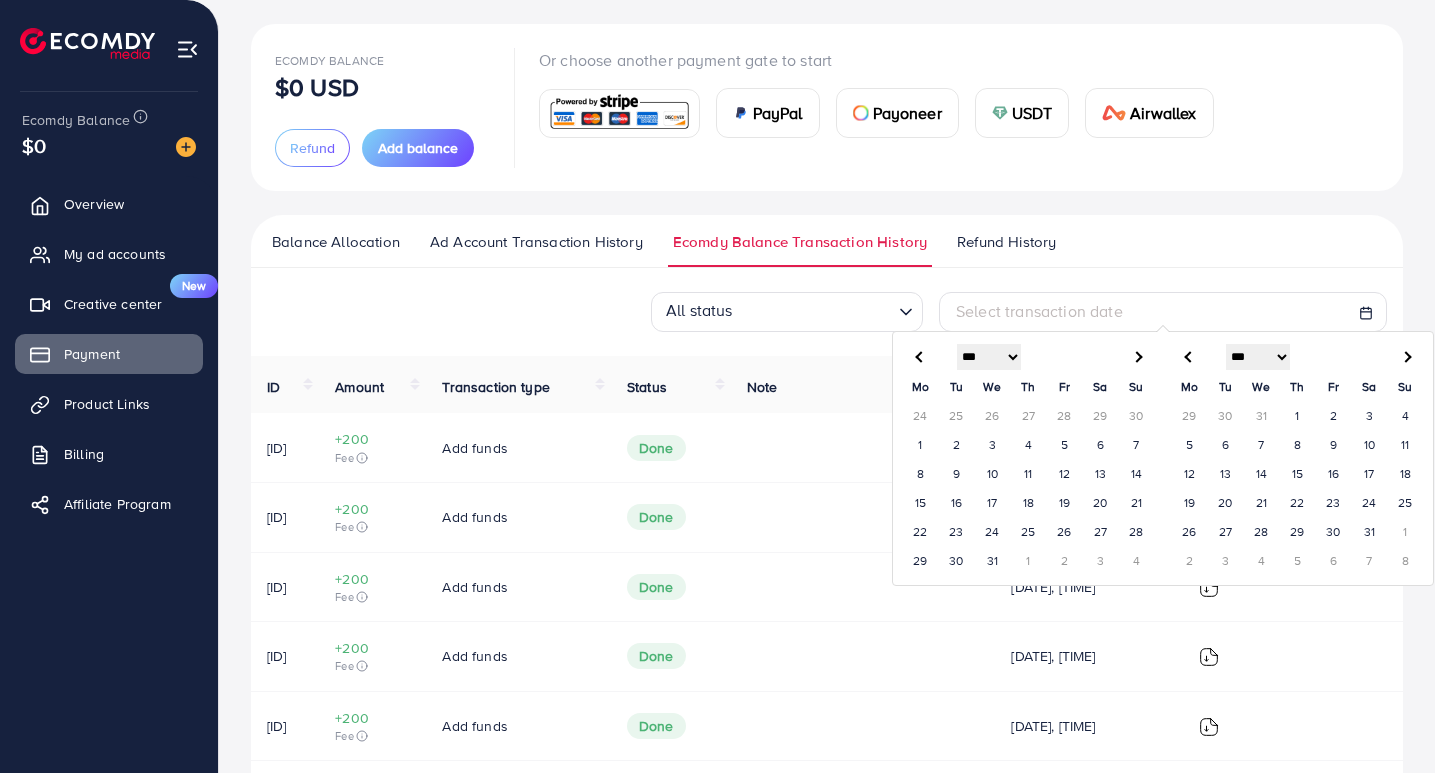 type on "****" 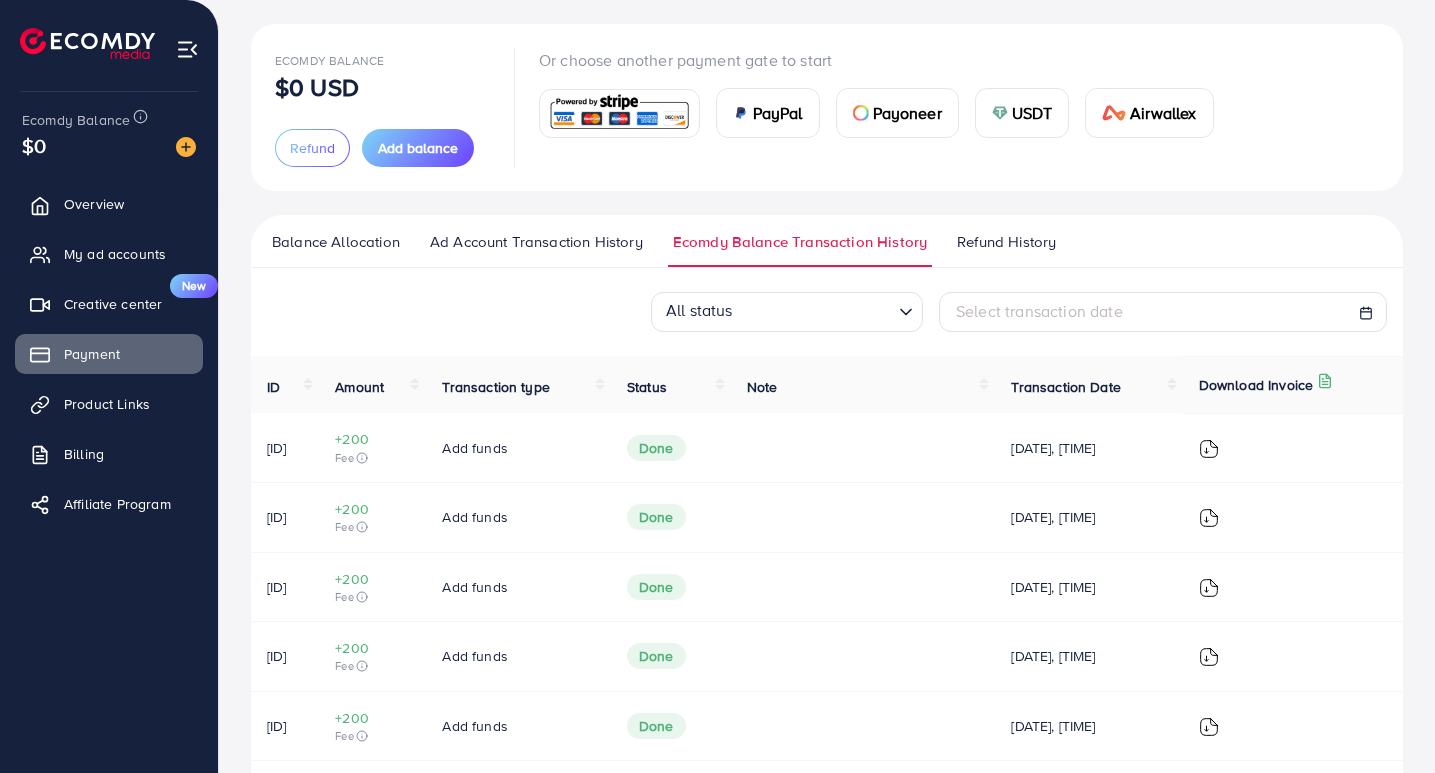click at bounding box center [1209, 449] 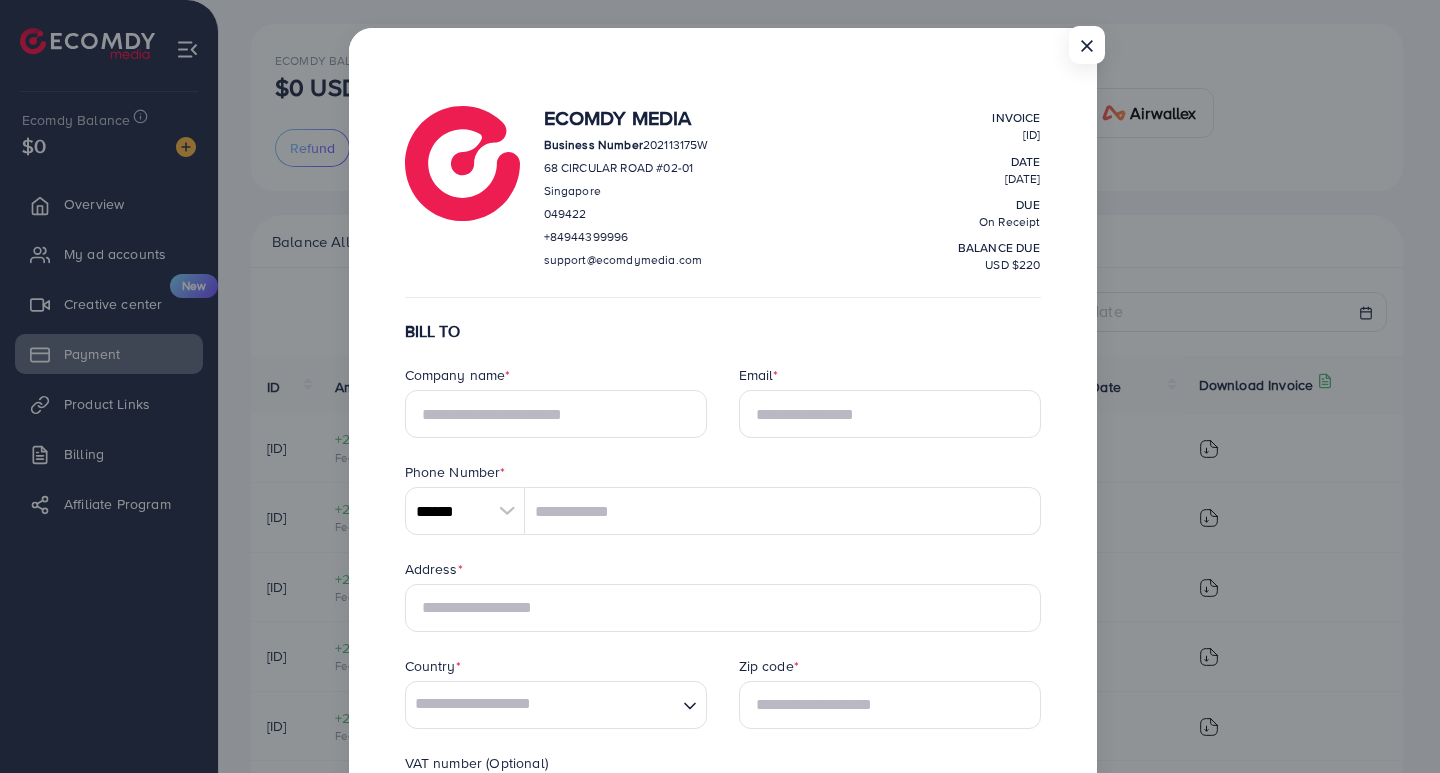 scroll, scrollTop: 0, scrollLeft: 0, axis: both 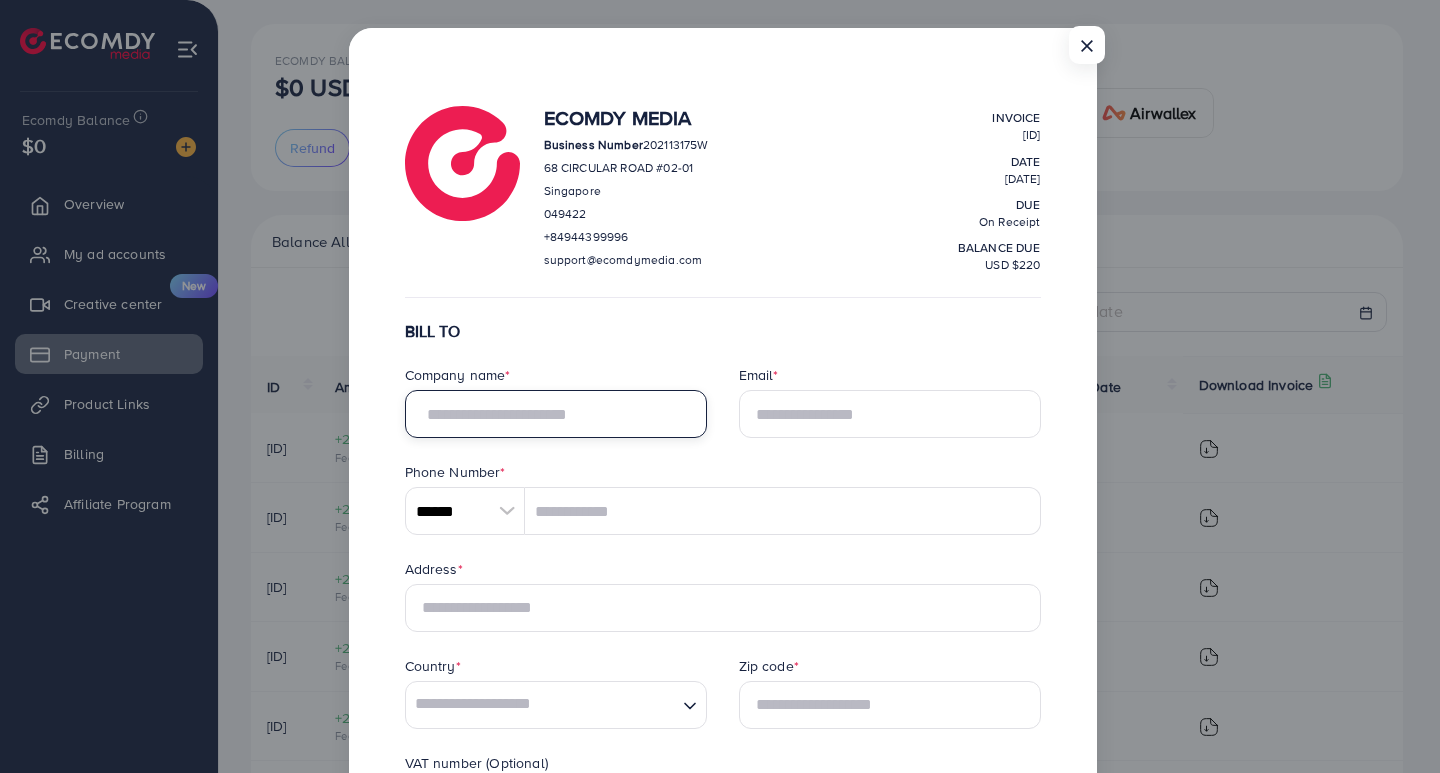 click at bounding box center [556, 414] 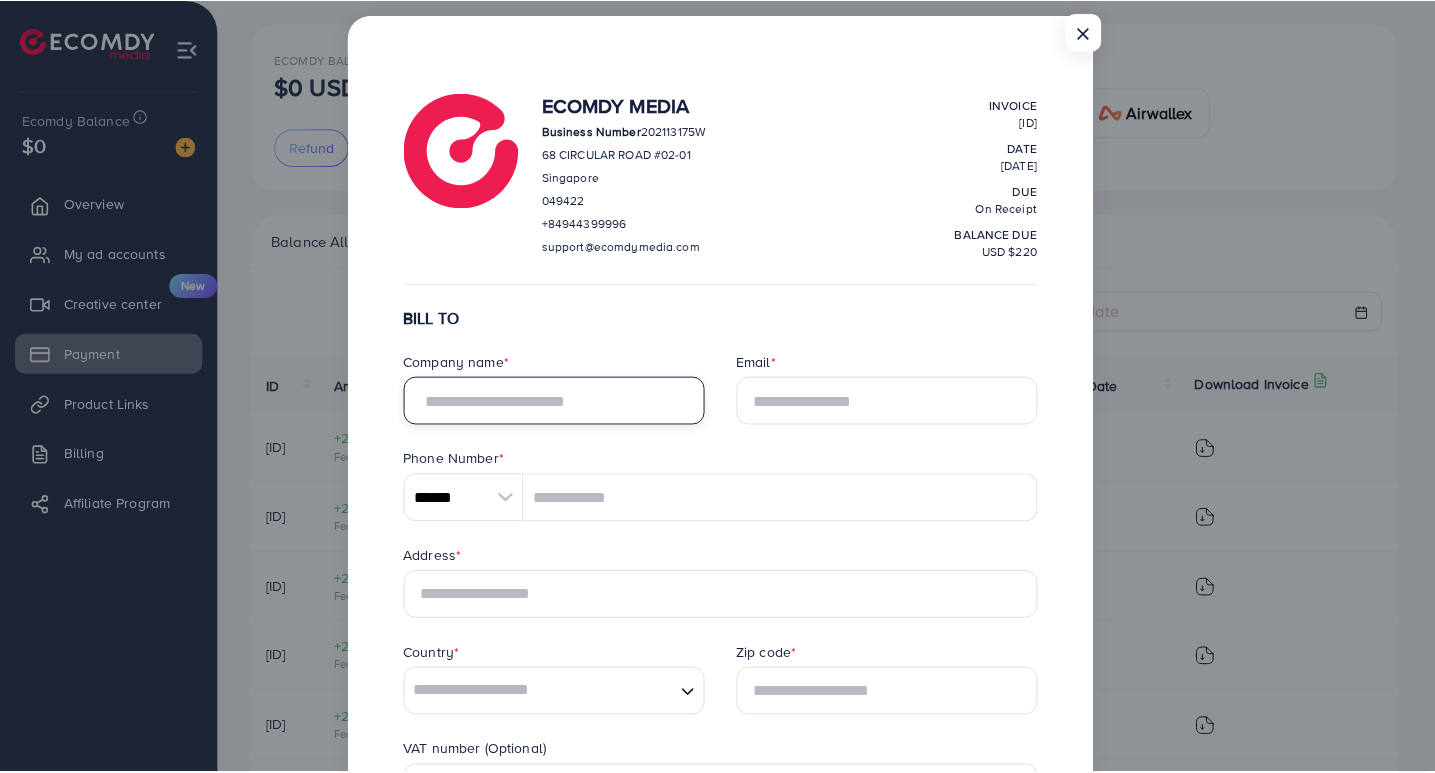 scroll, scrollTop: 0, scrollLeft: 0, axis: both 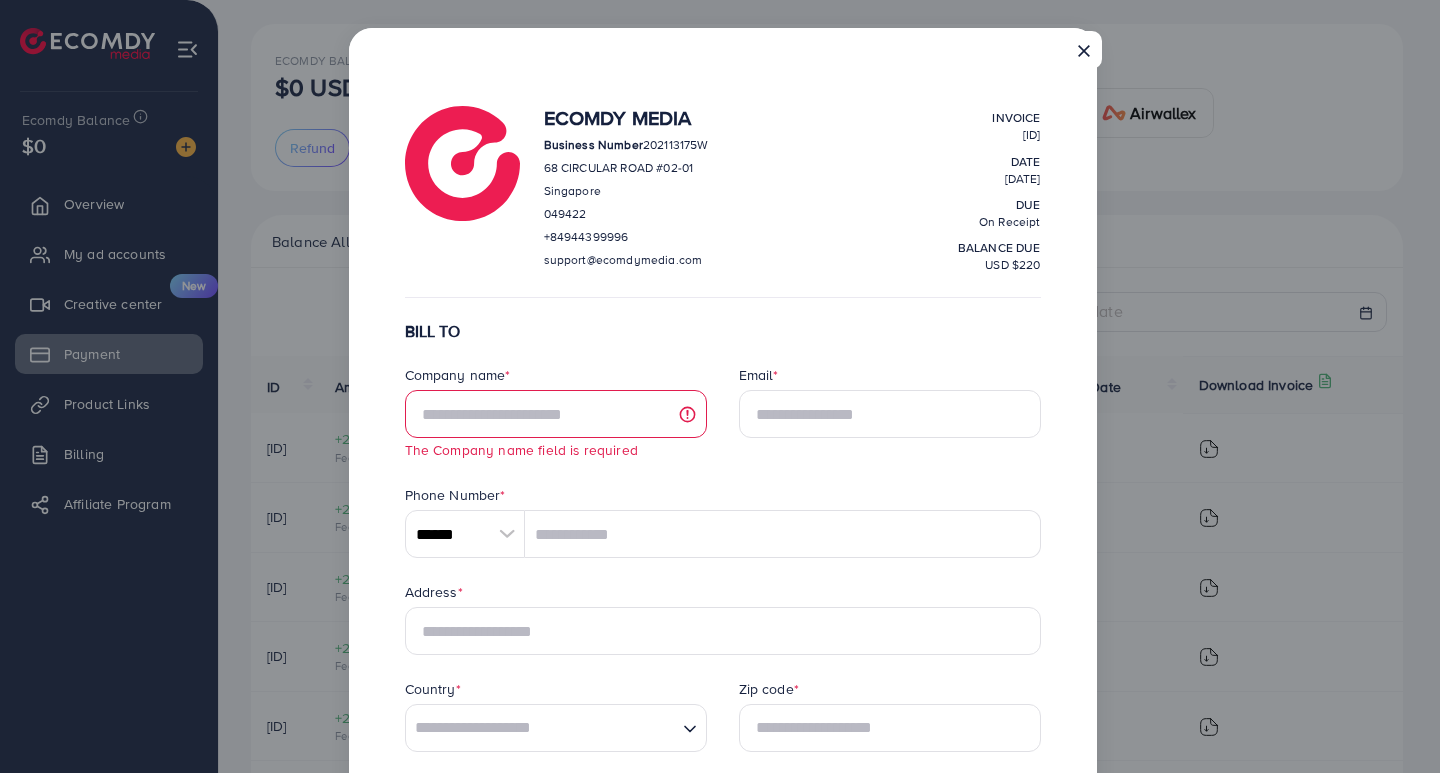 click on "×" at bounding box center (1084, 50) 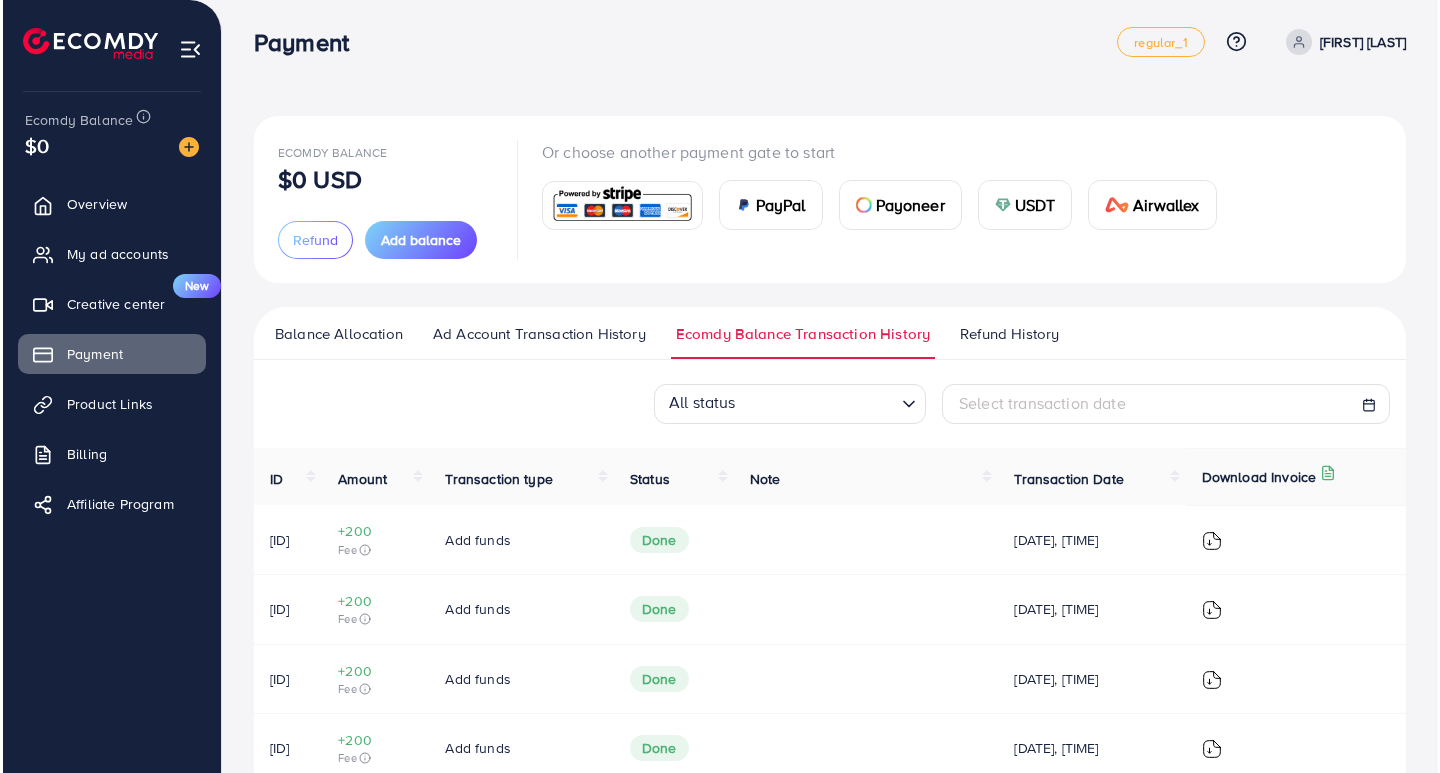 scroll, scrollTop: 0, scrollLeft: 0, axis: both 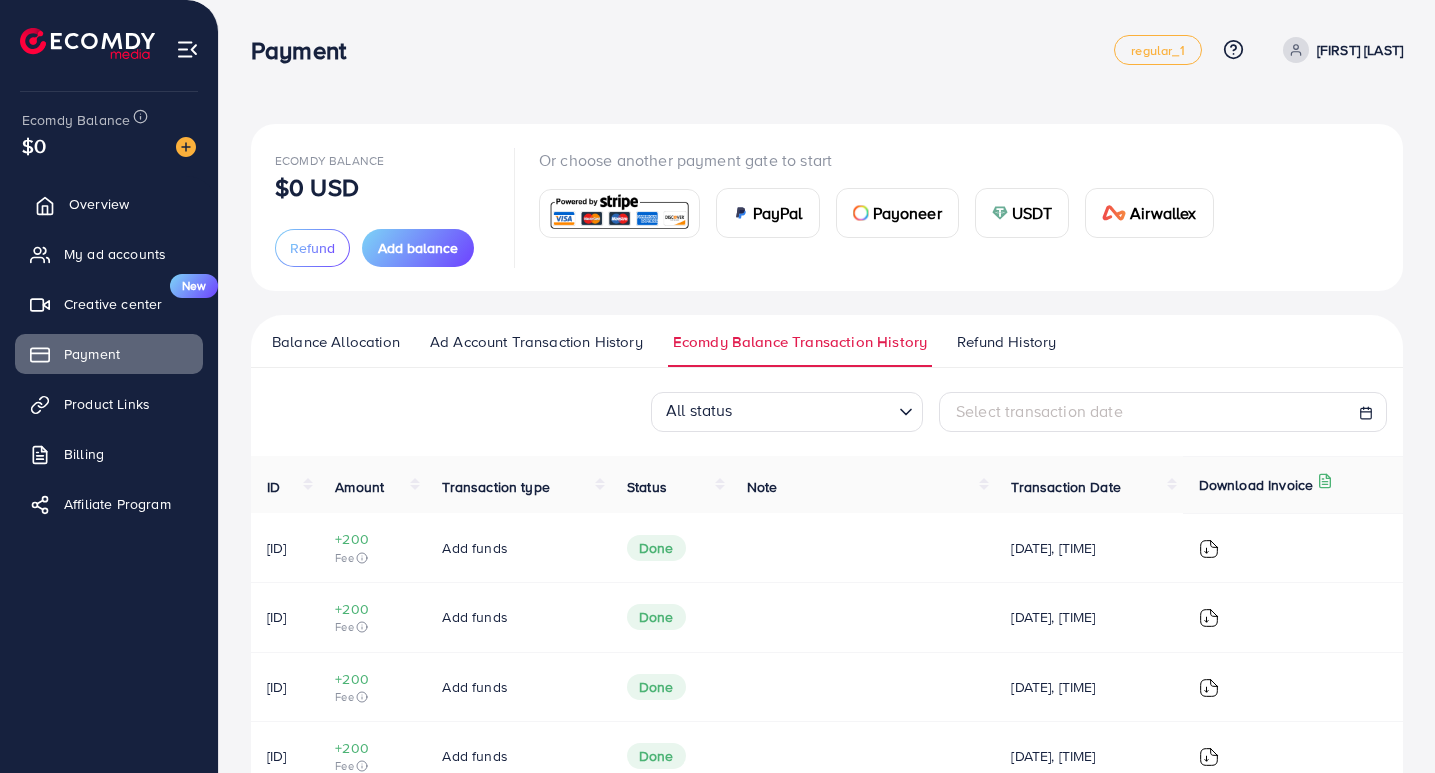 click on "Overview" at bounding box center (109, 204) 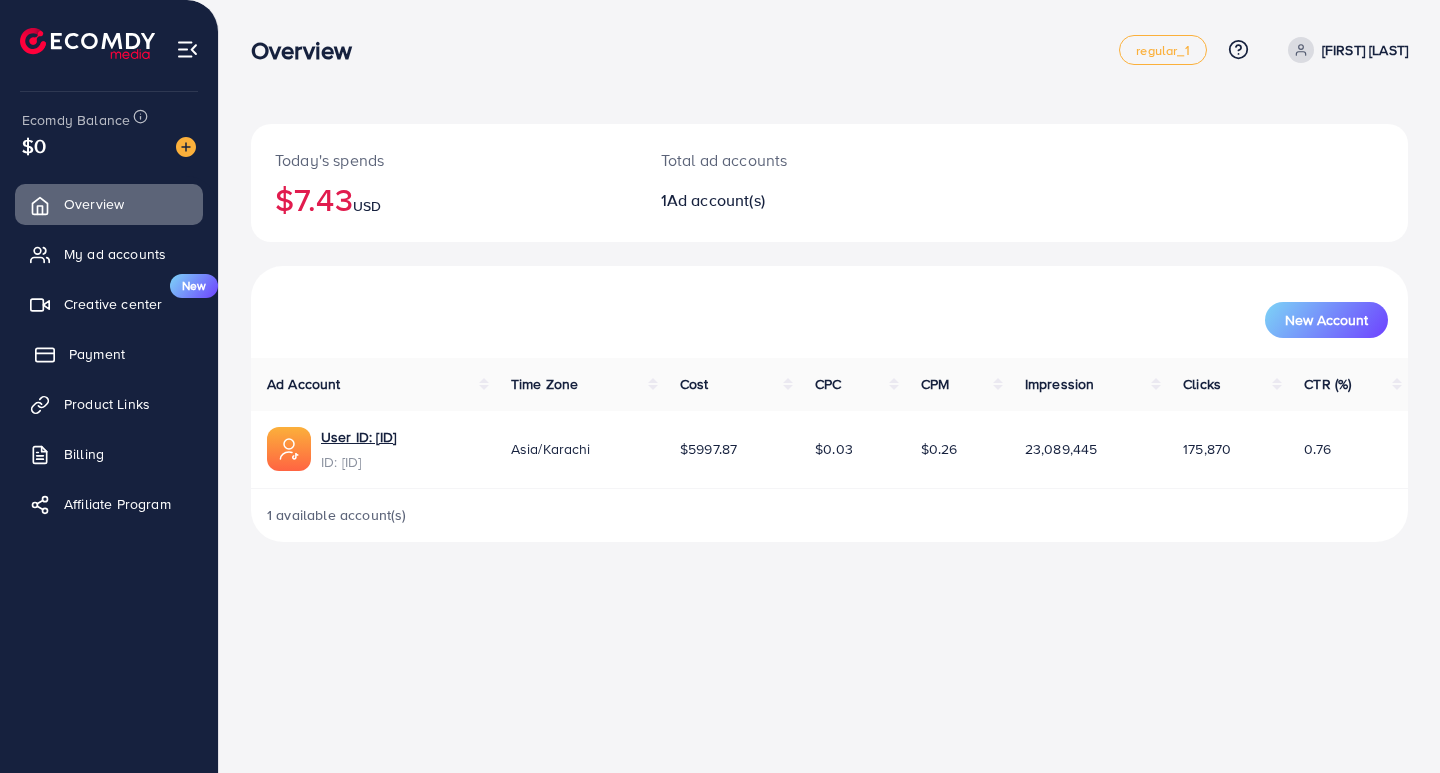 click on "Payment" at bounding box center [97, 354] 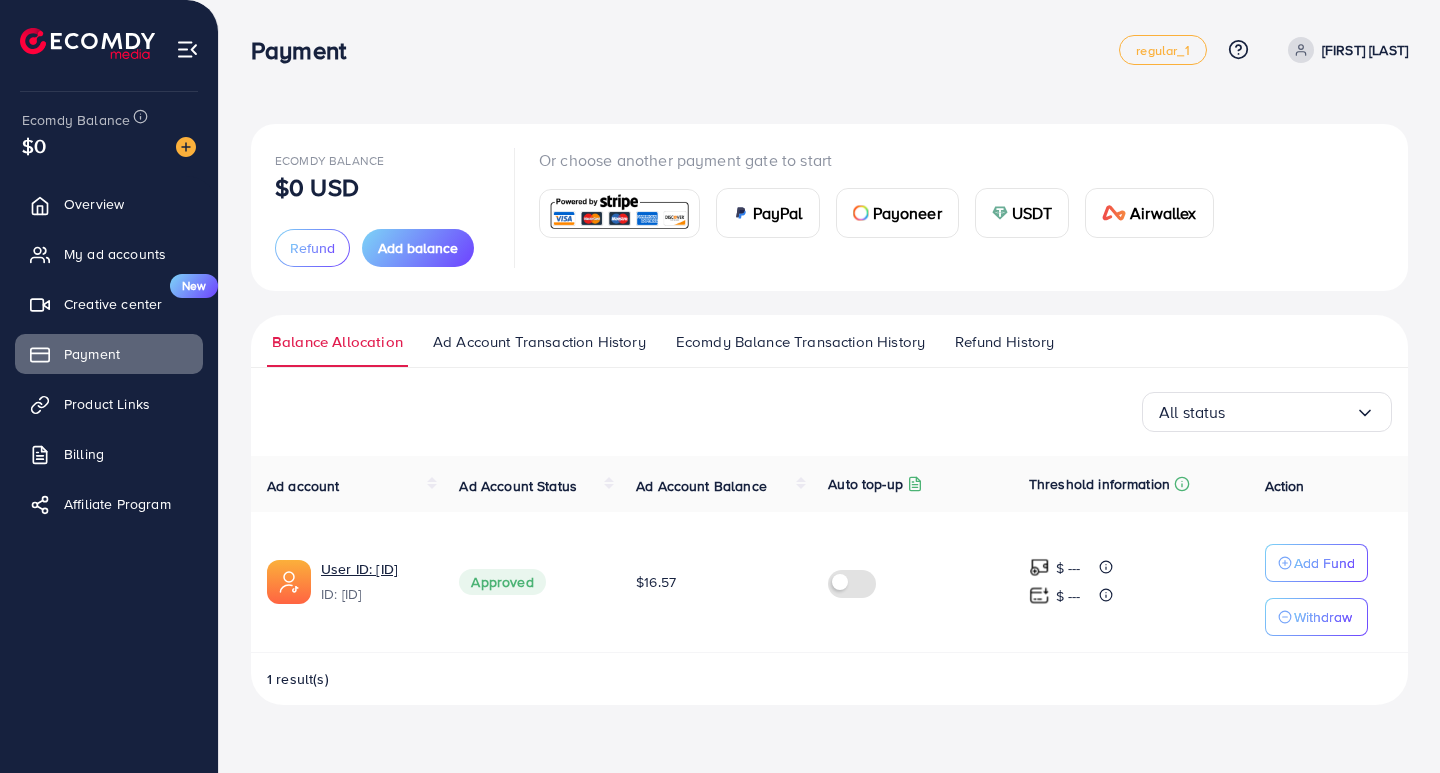 click on "Ecomdy Balance Transaction History" at bounding box center (800, 342) 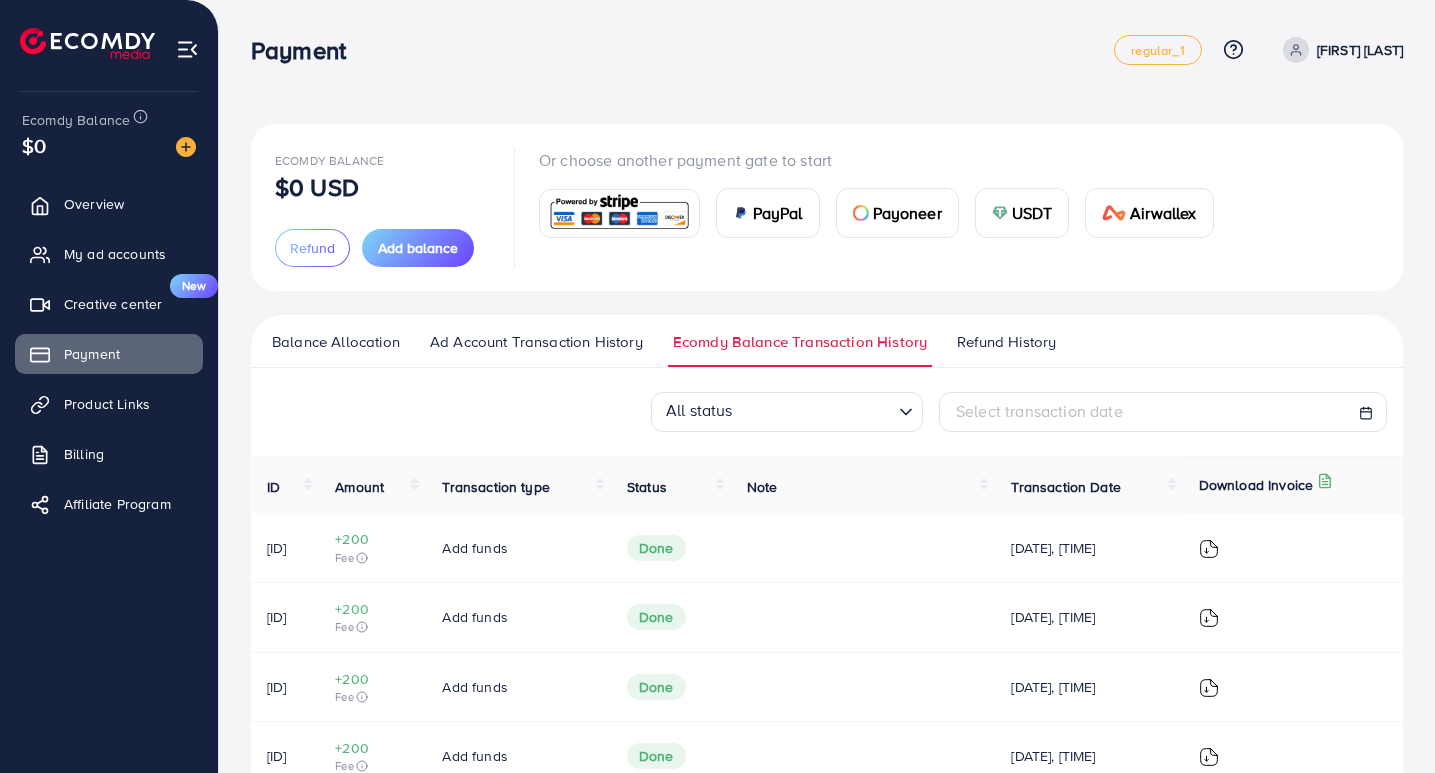 click at bounding box center (1209, 549) 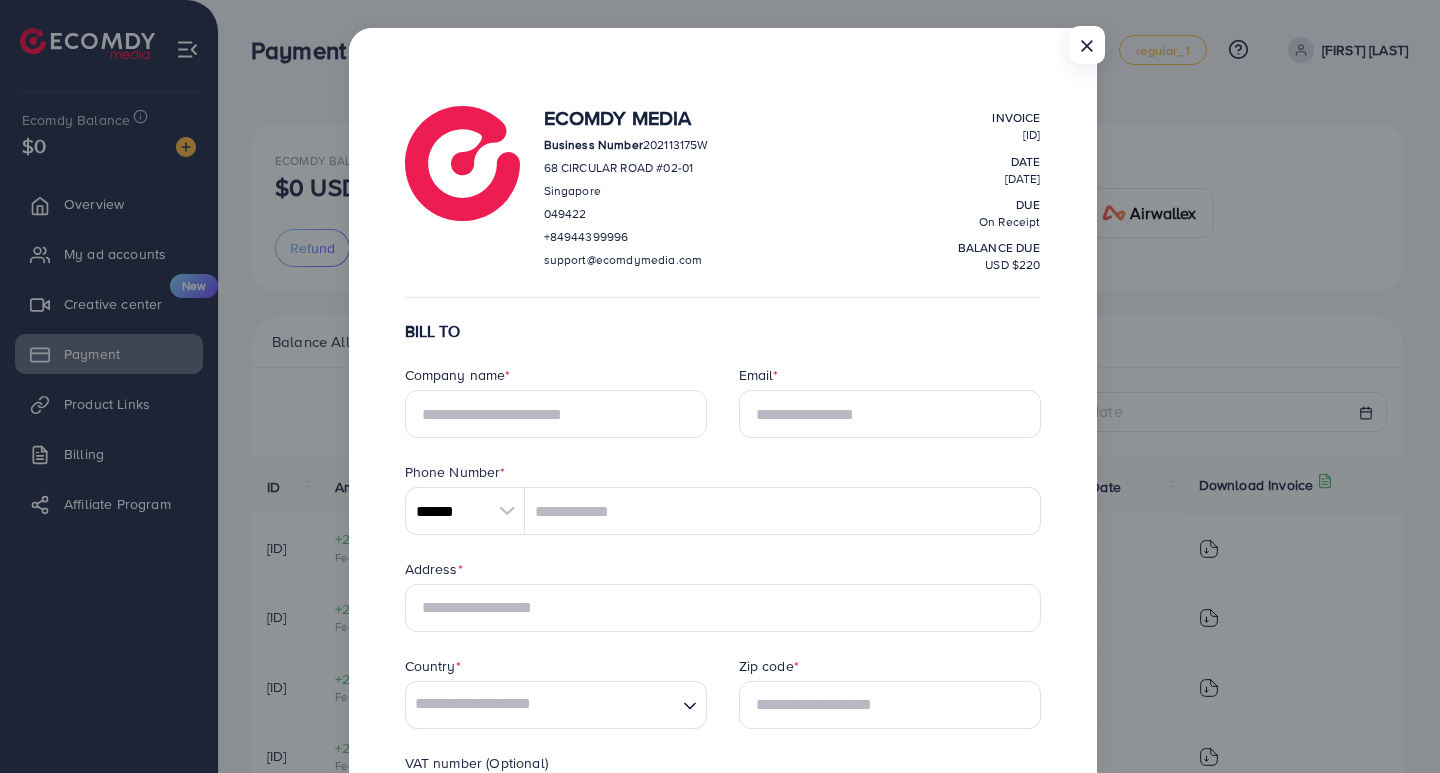 scroll, scrollTop: 0, scrollLeft: 0, axis: both 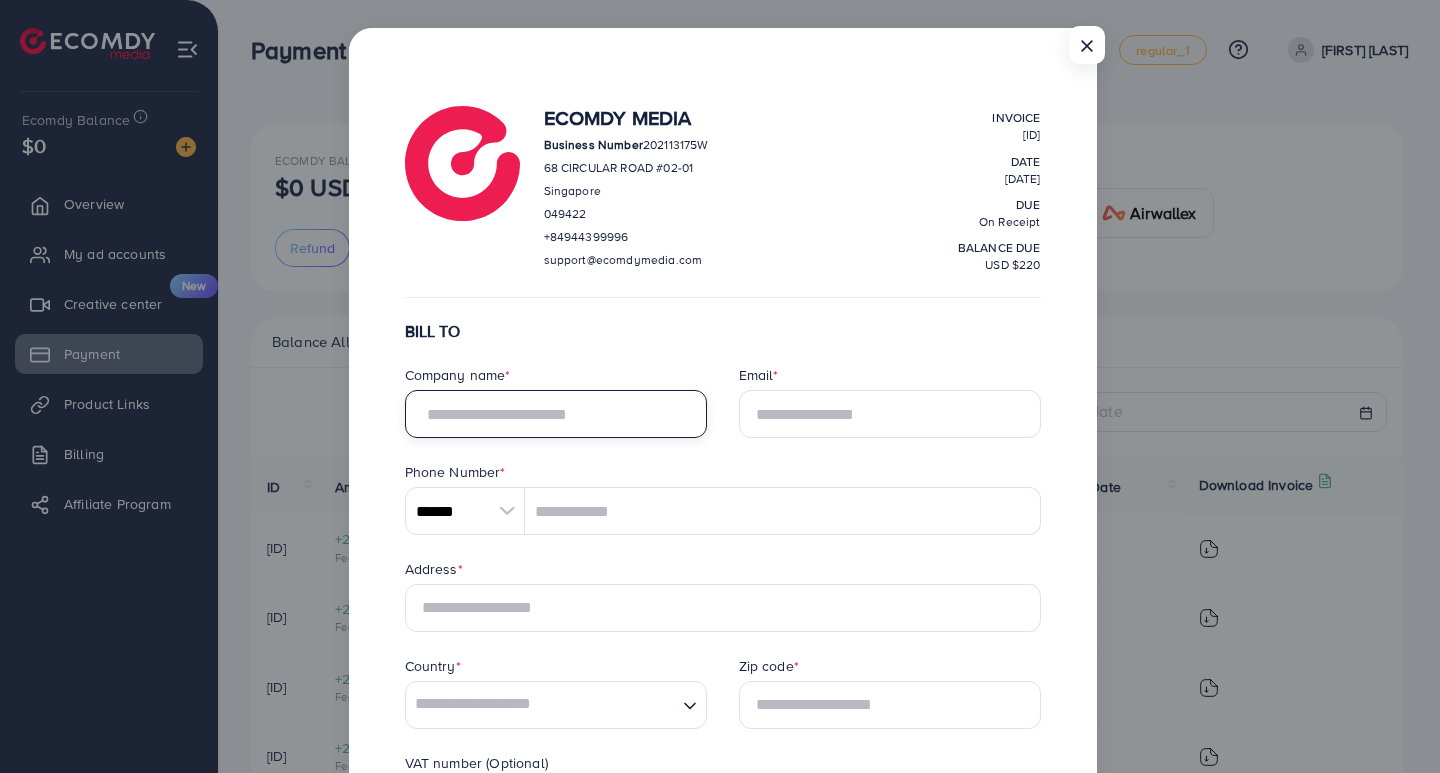 click at bounding box center [556, 414] 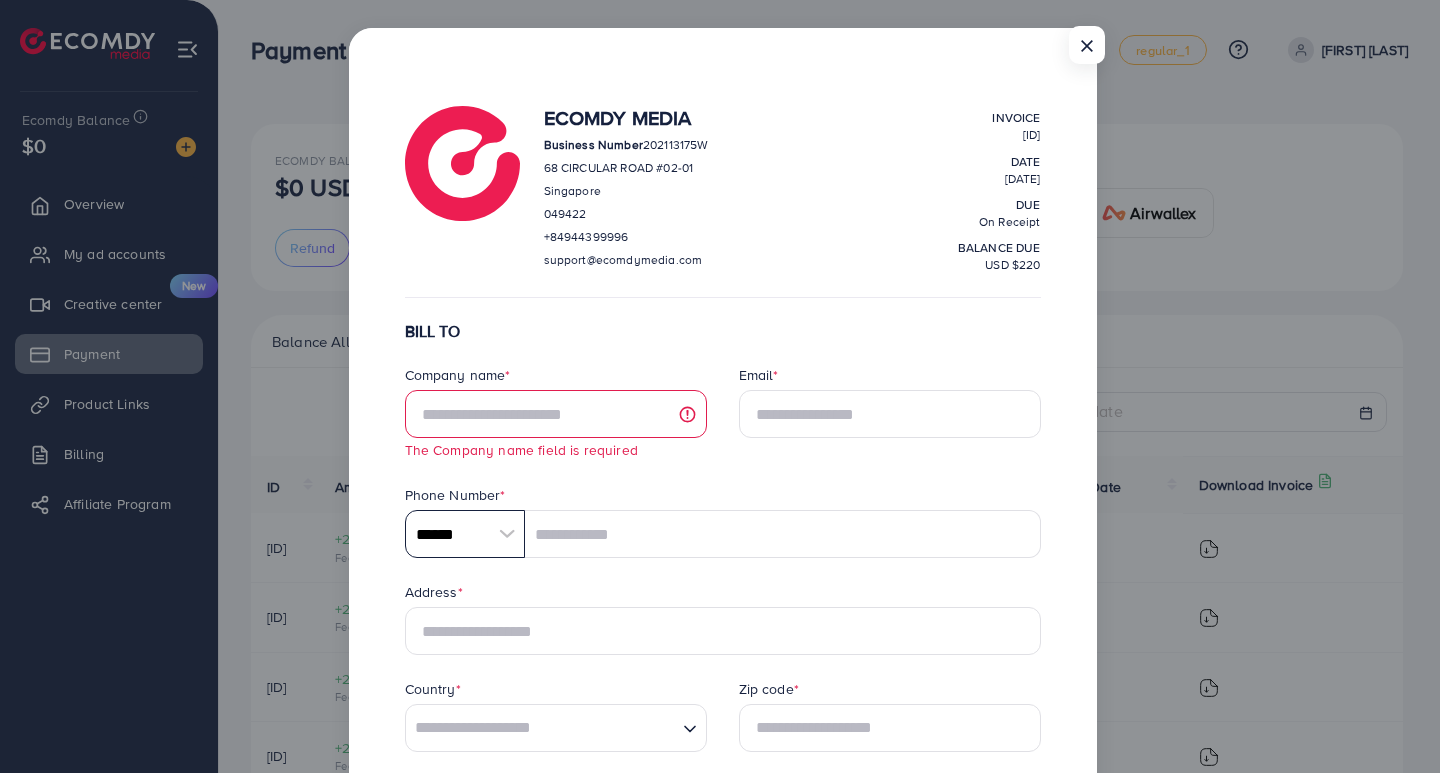 click on "******" at bounding box center (465, 534) 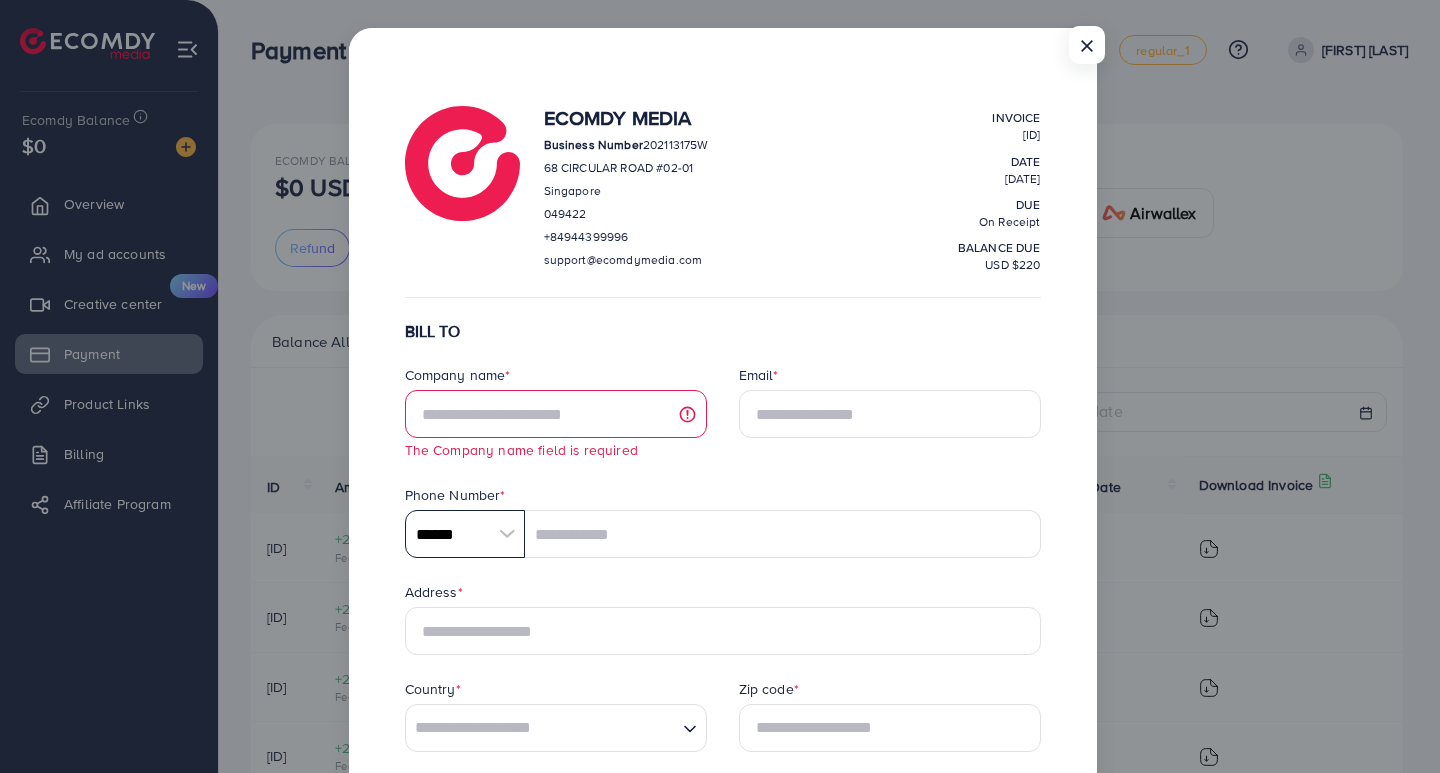 scroll, scrollTop: 9285, scrollLeft: 0, axis: vertical 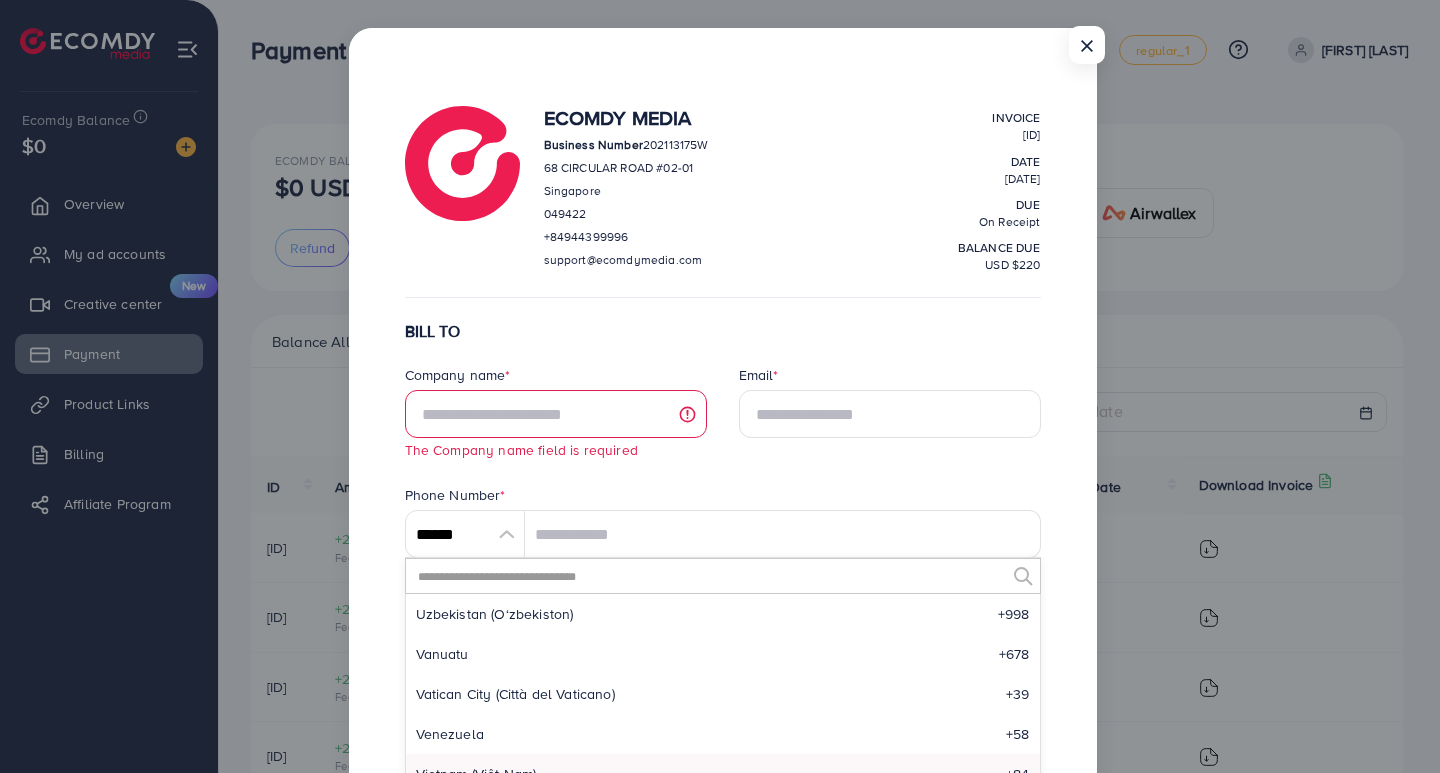 click at bounding box center [710, 576] 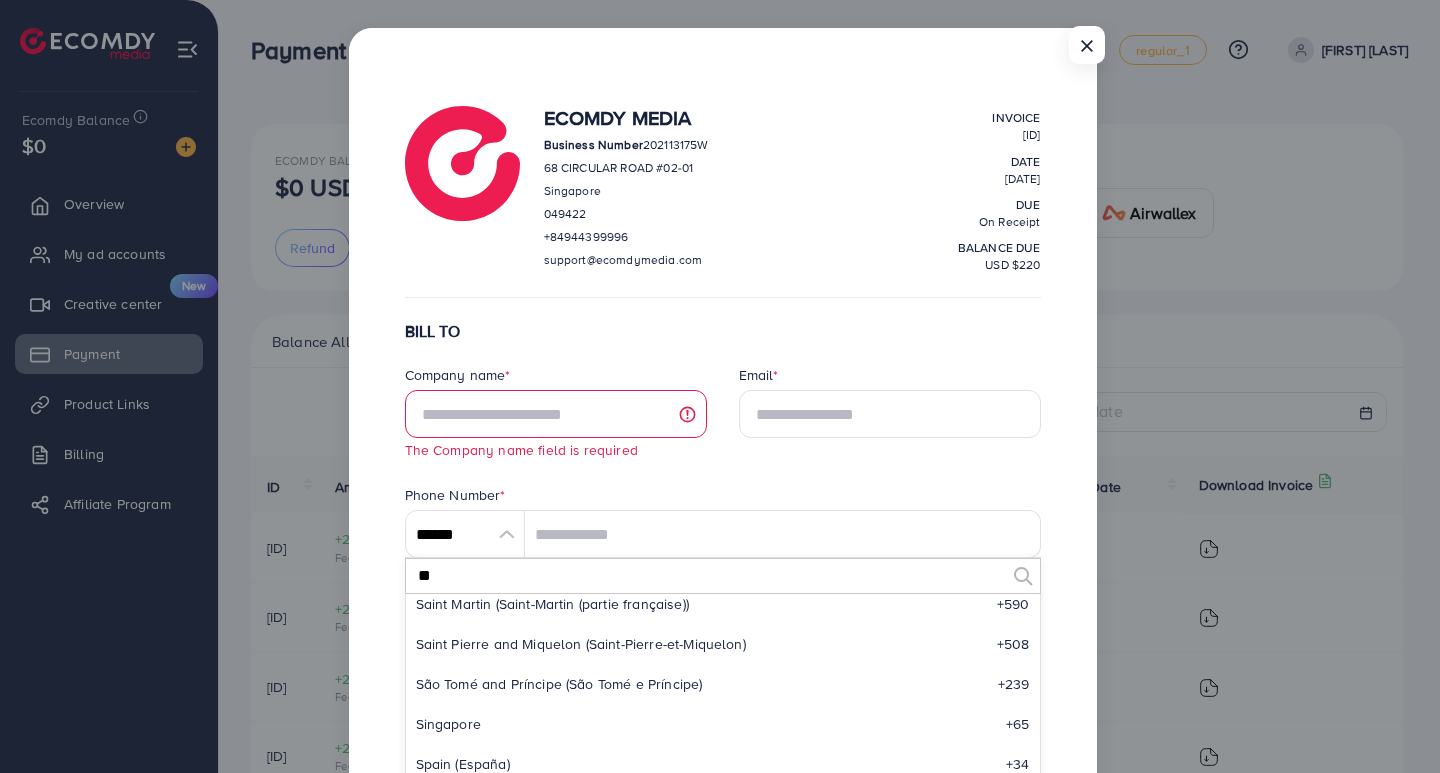 scroll, scrollTop: 0, scrollLeft: 0, axis: both 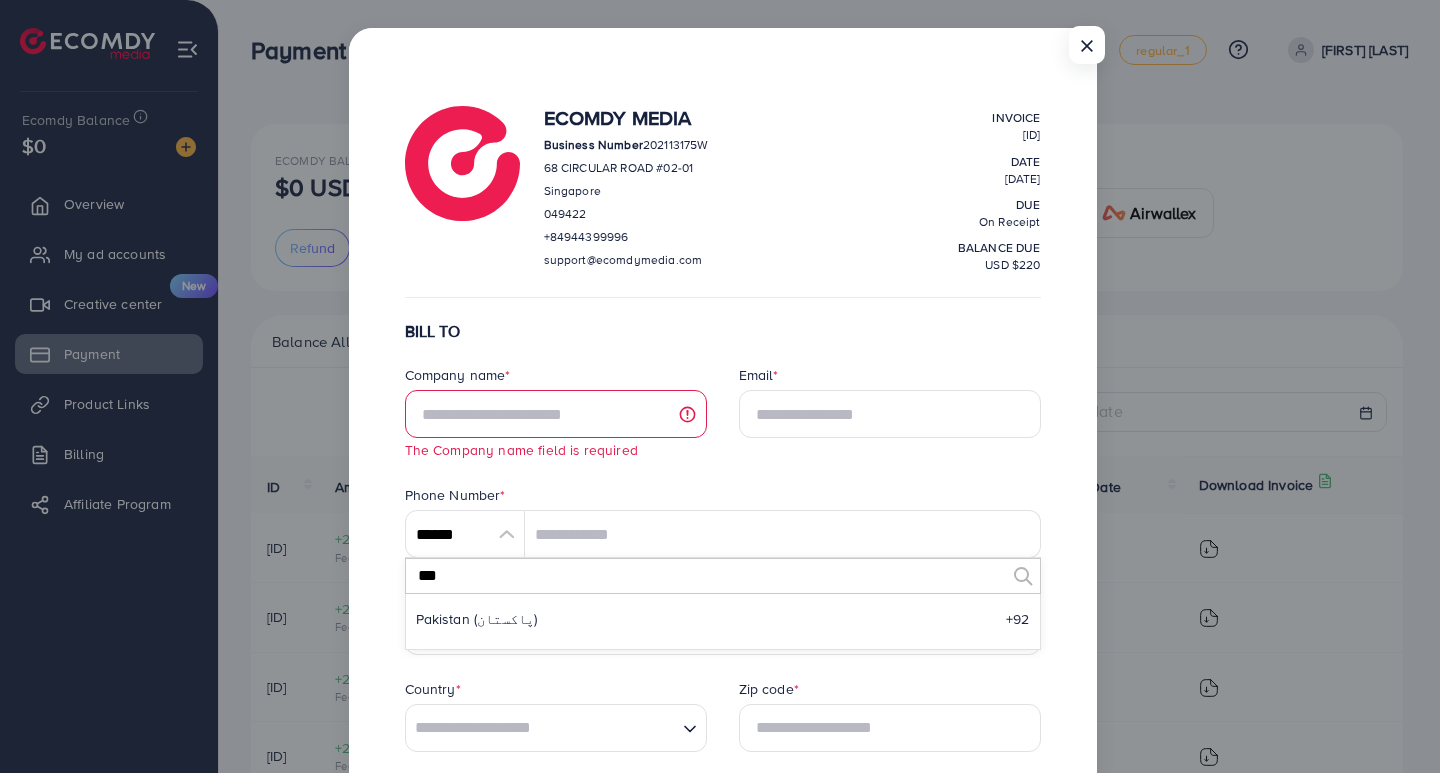 type on "********" 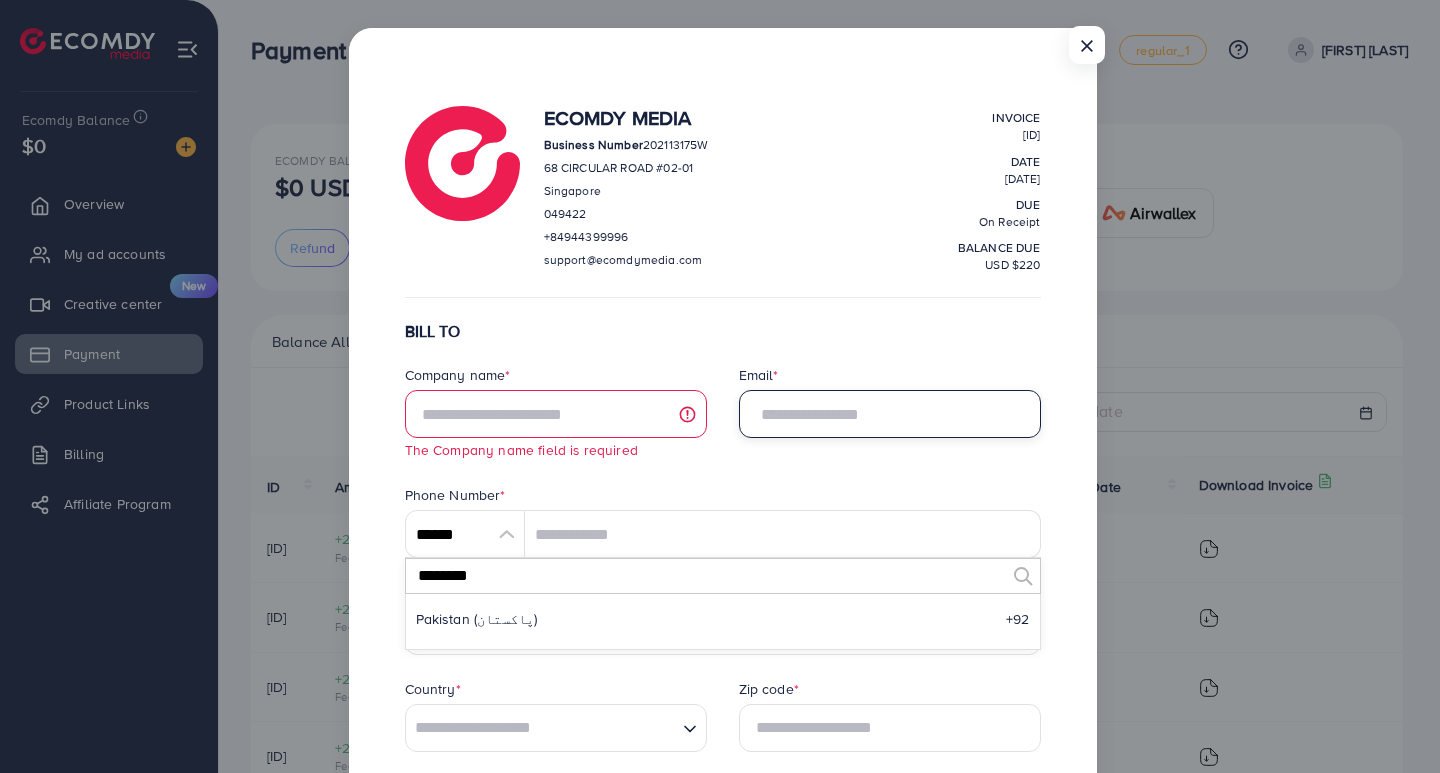 type on "**********" 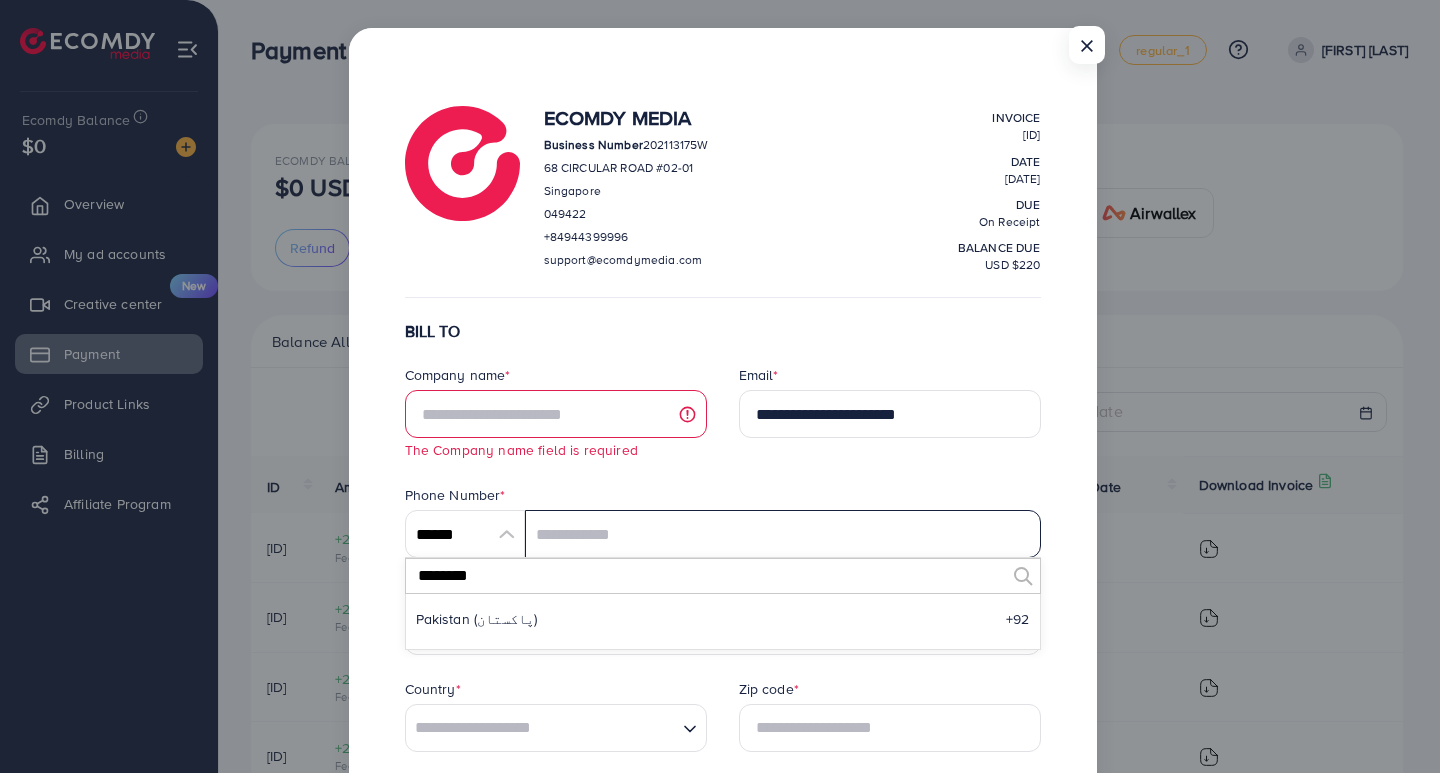 type on "**********" 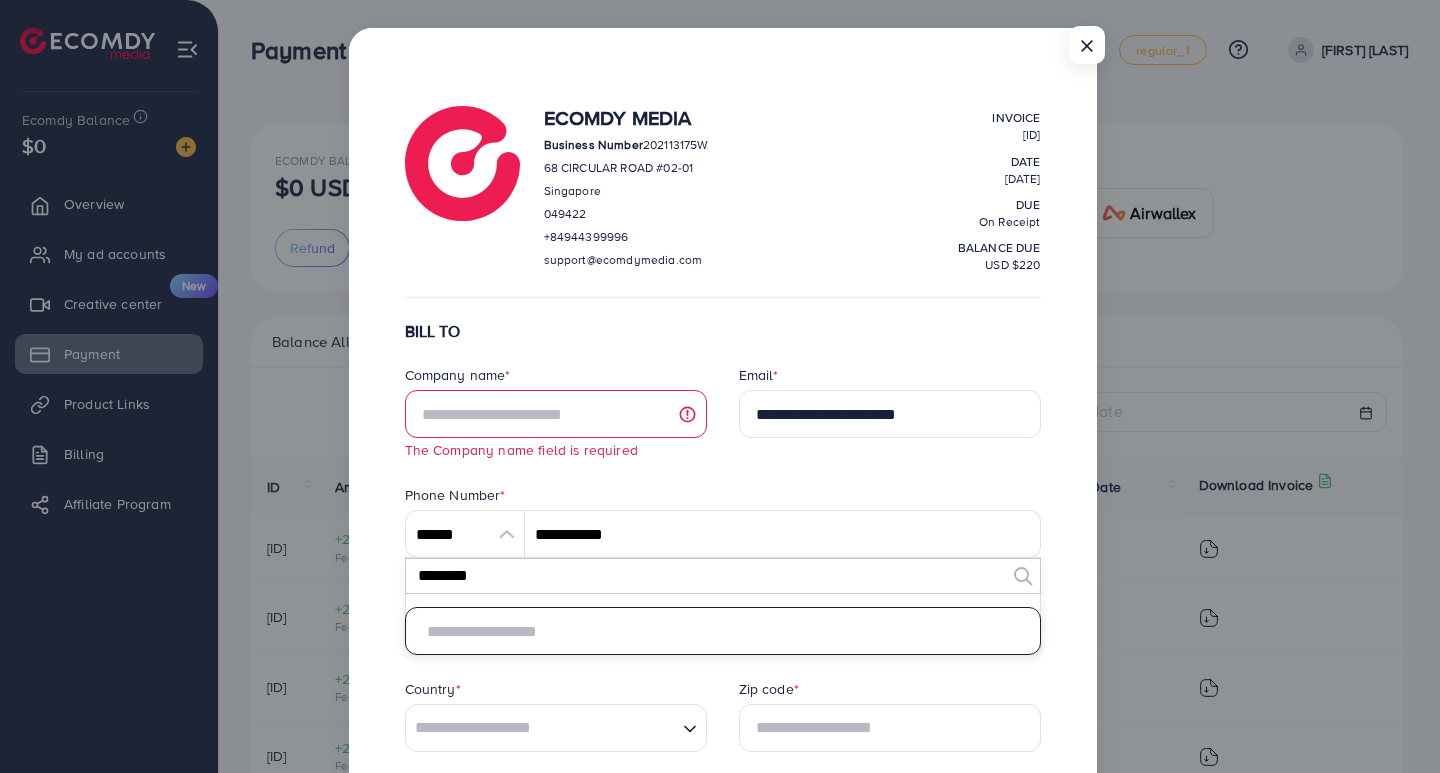 type on "**********" 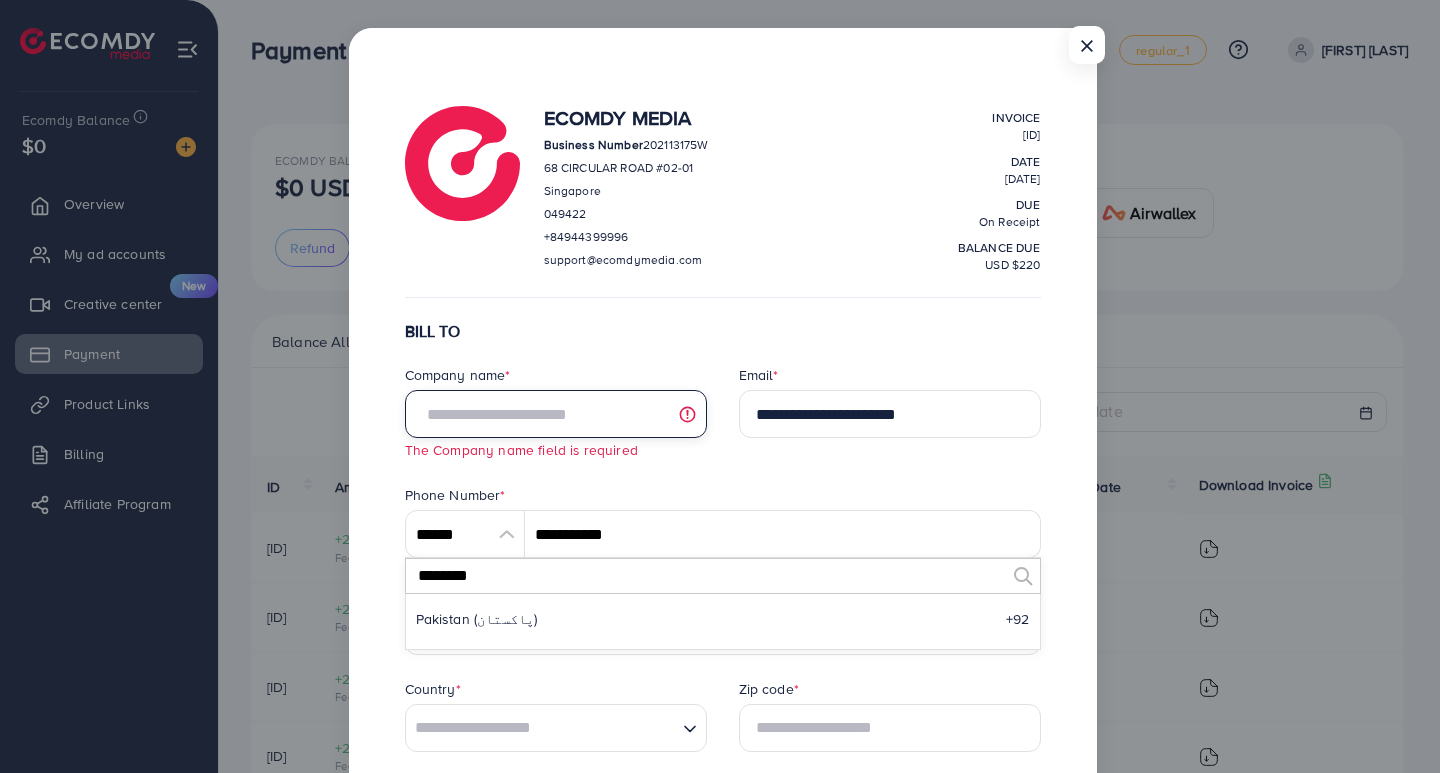 click at bounding box center [556, 414] 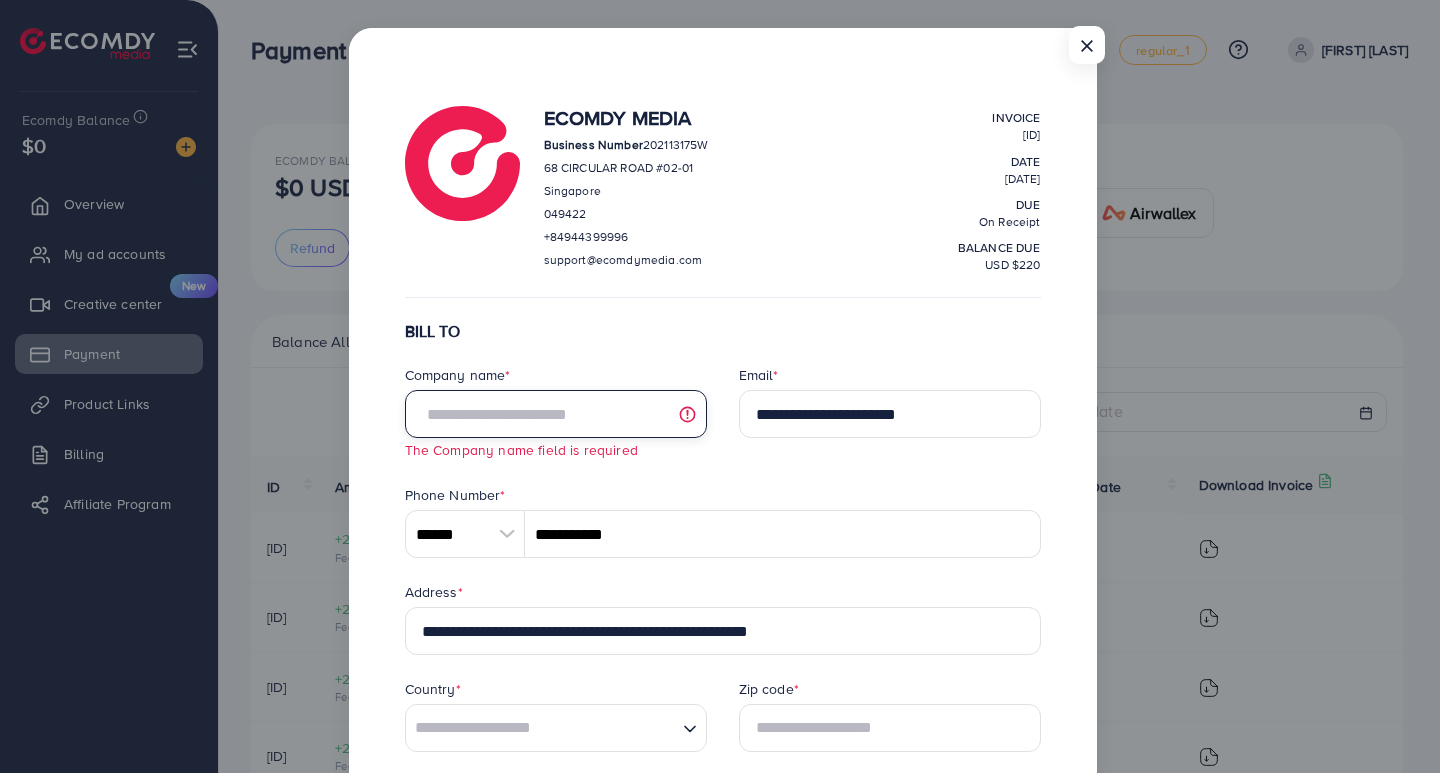 type on "*" 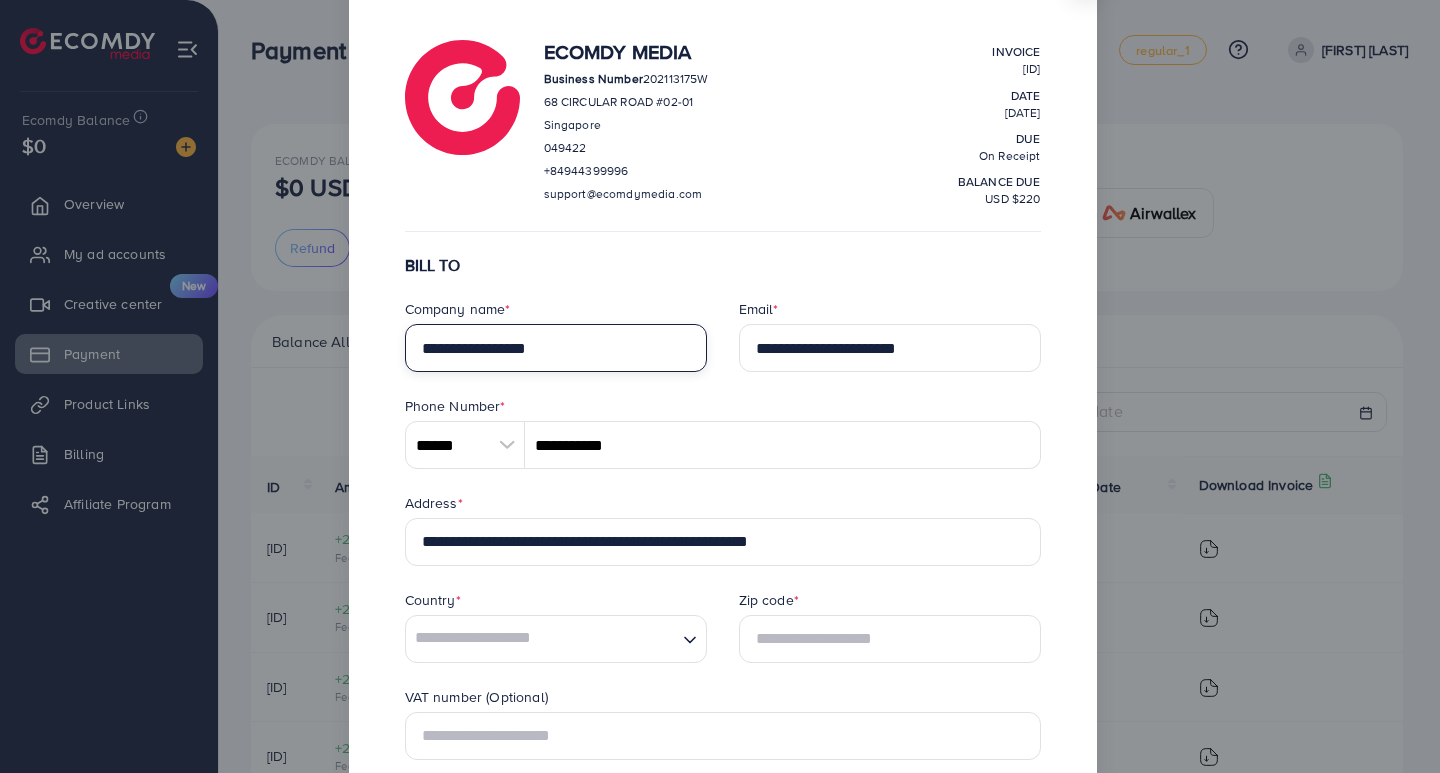 scroll, scrollTop: 100, scrollLeft: 0, axis: vertical 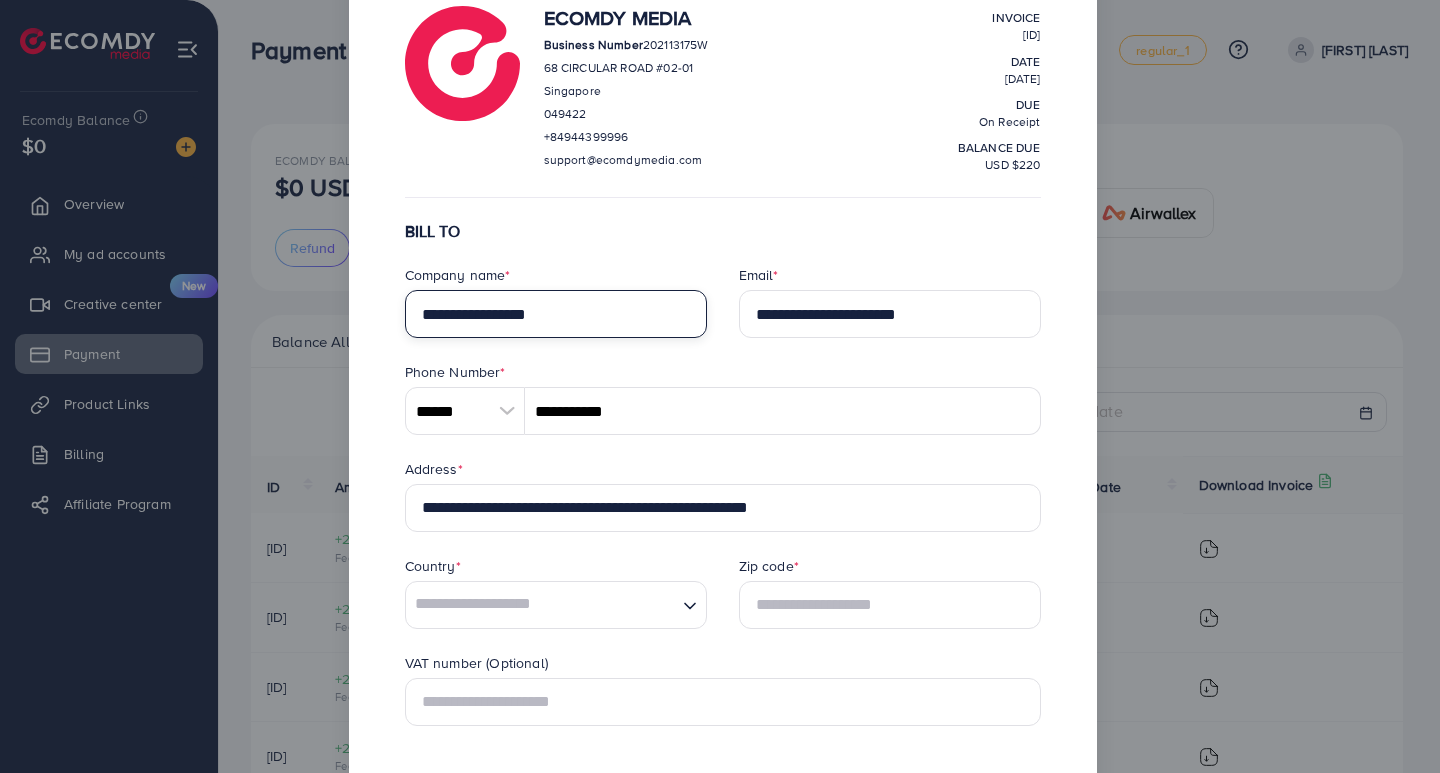type on "**********" 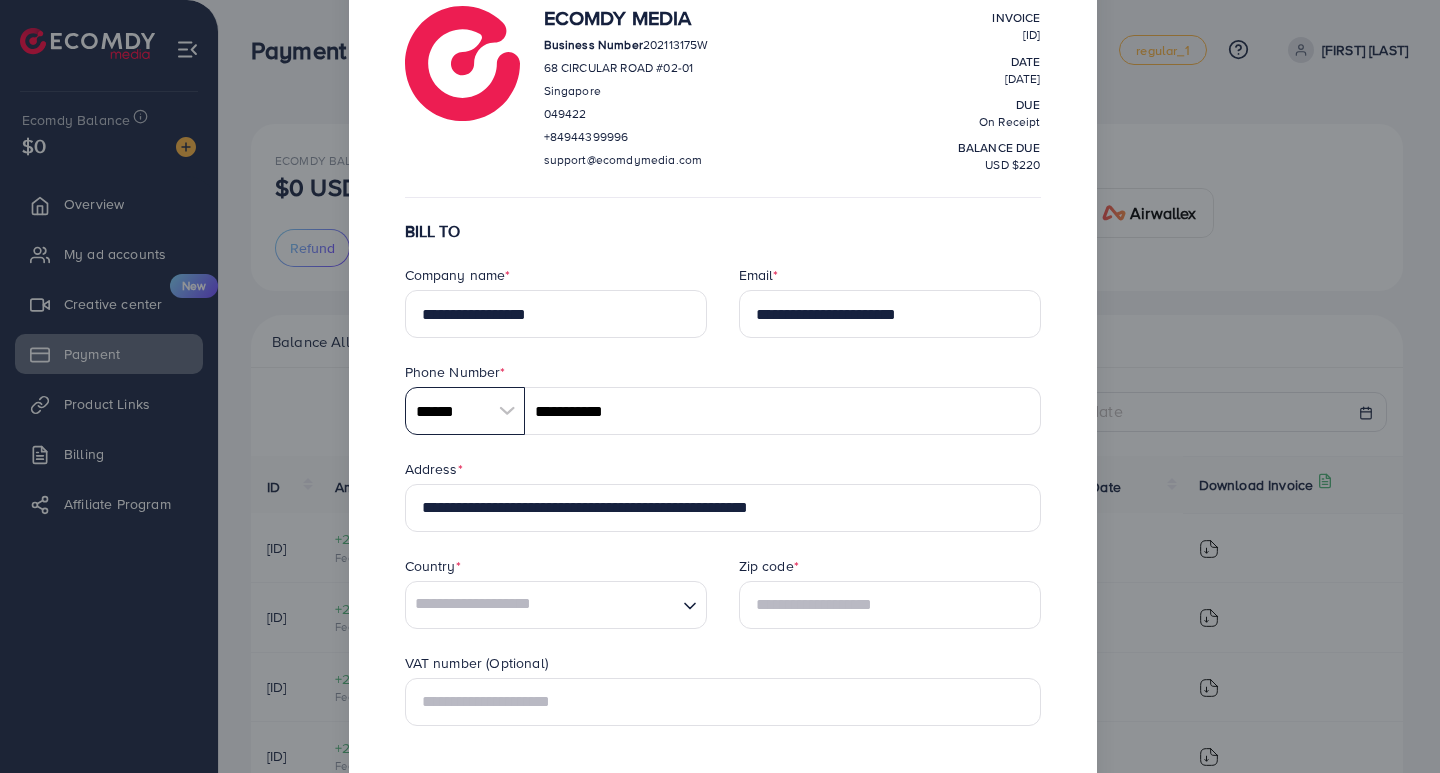 click on "******" at bounding box center (465, 411) 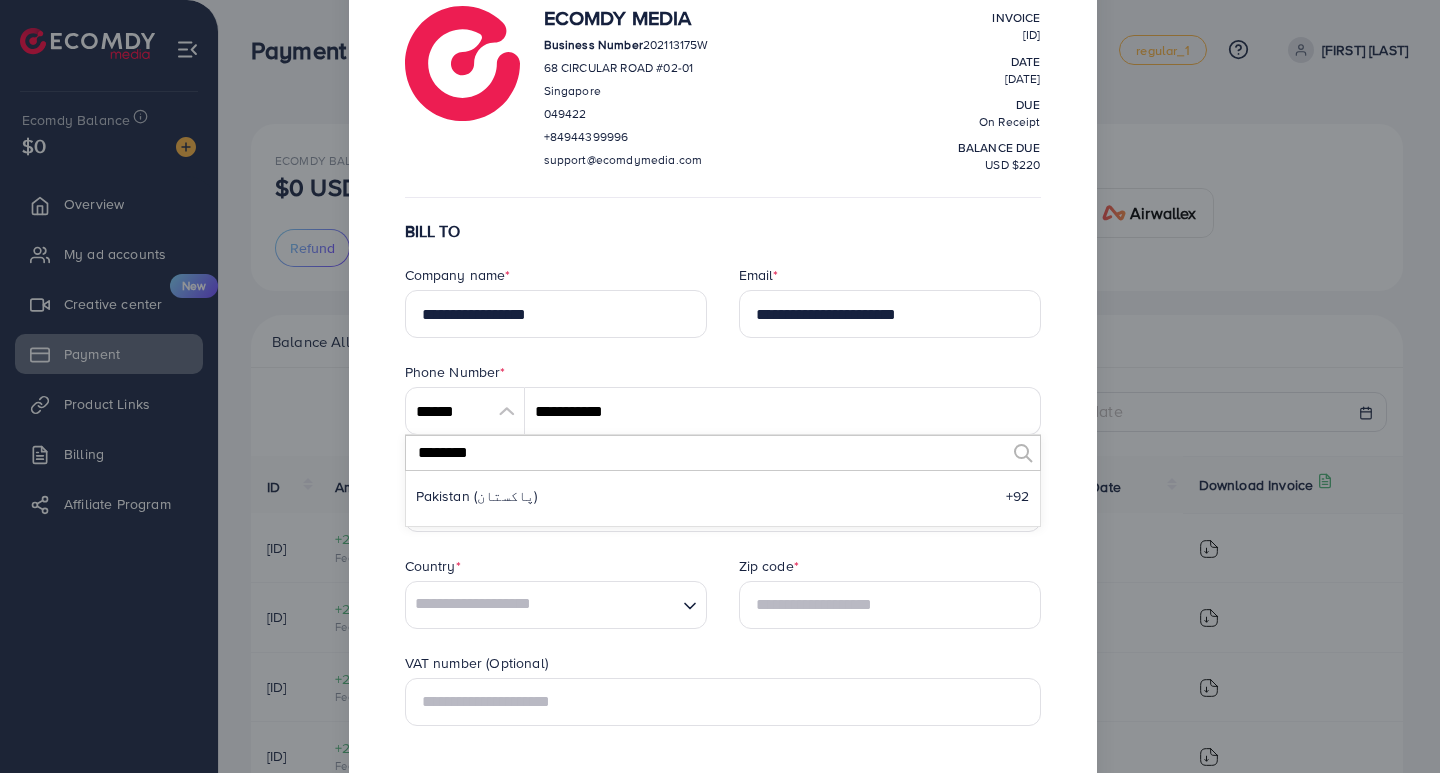 click on "********" at bounding box center [710, 453] 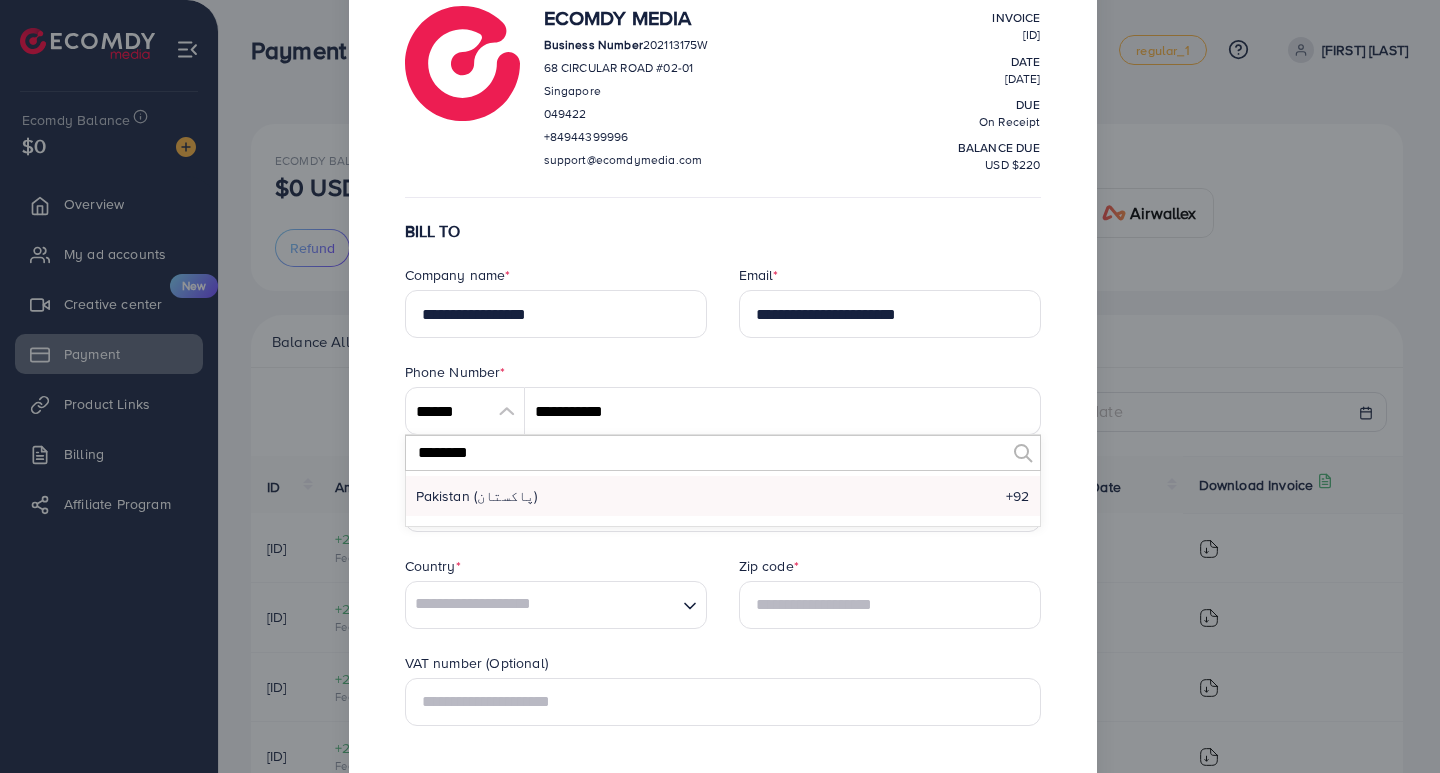 click on "Pakistan (‫پاکستان‬‎)" at bounding box center [477, 496] 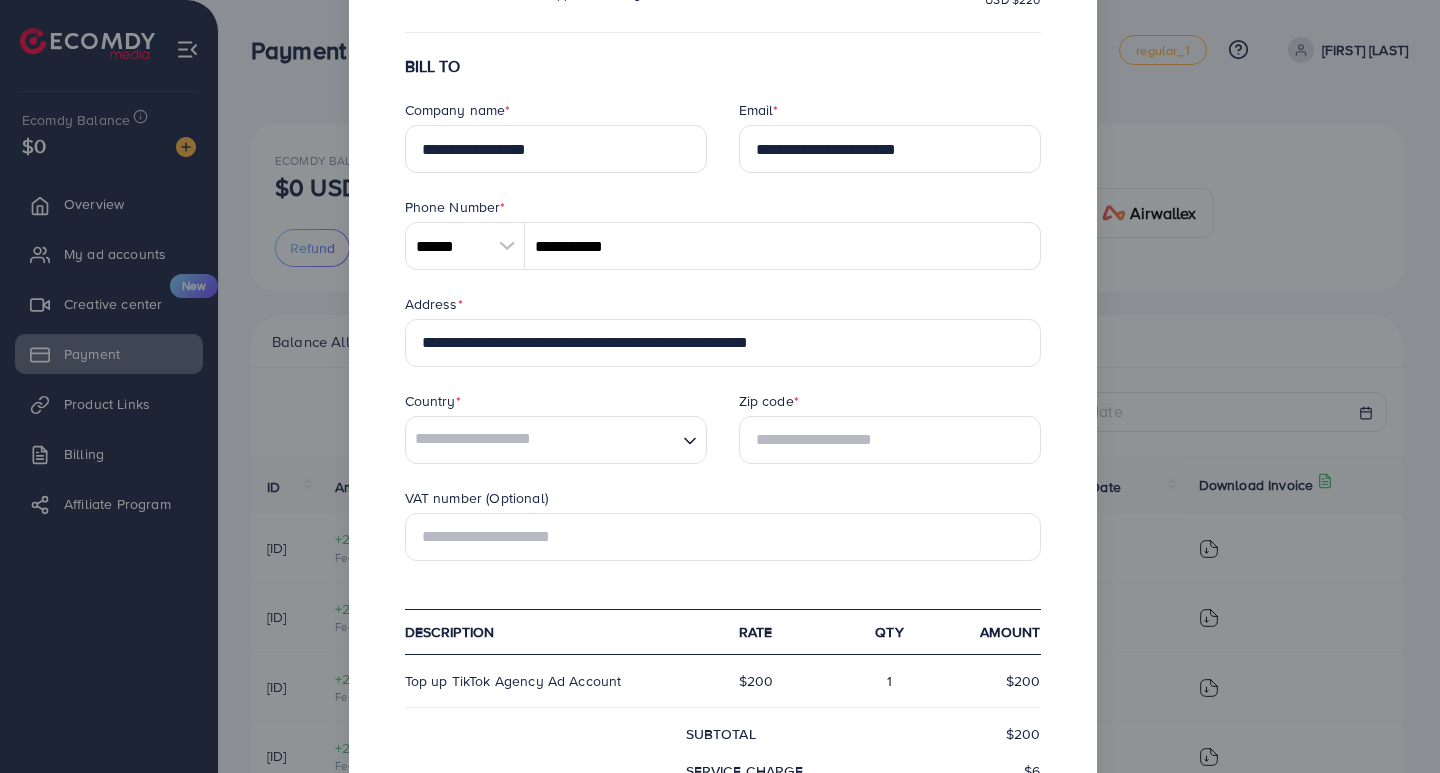scroll, scrollTop: 300, scrollLeft: 0, axis: vertical 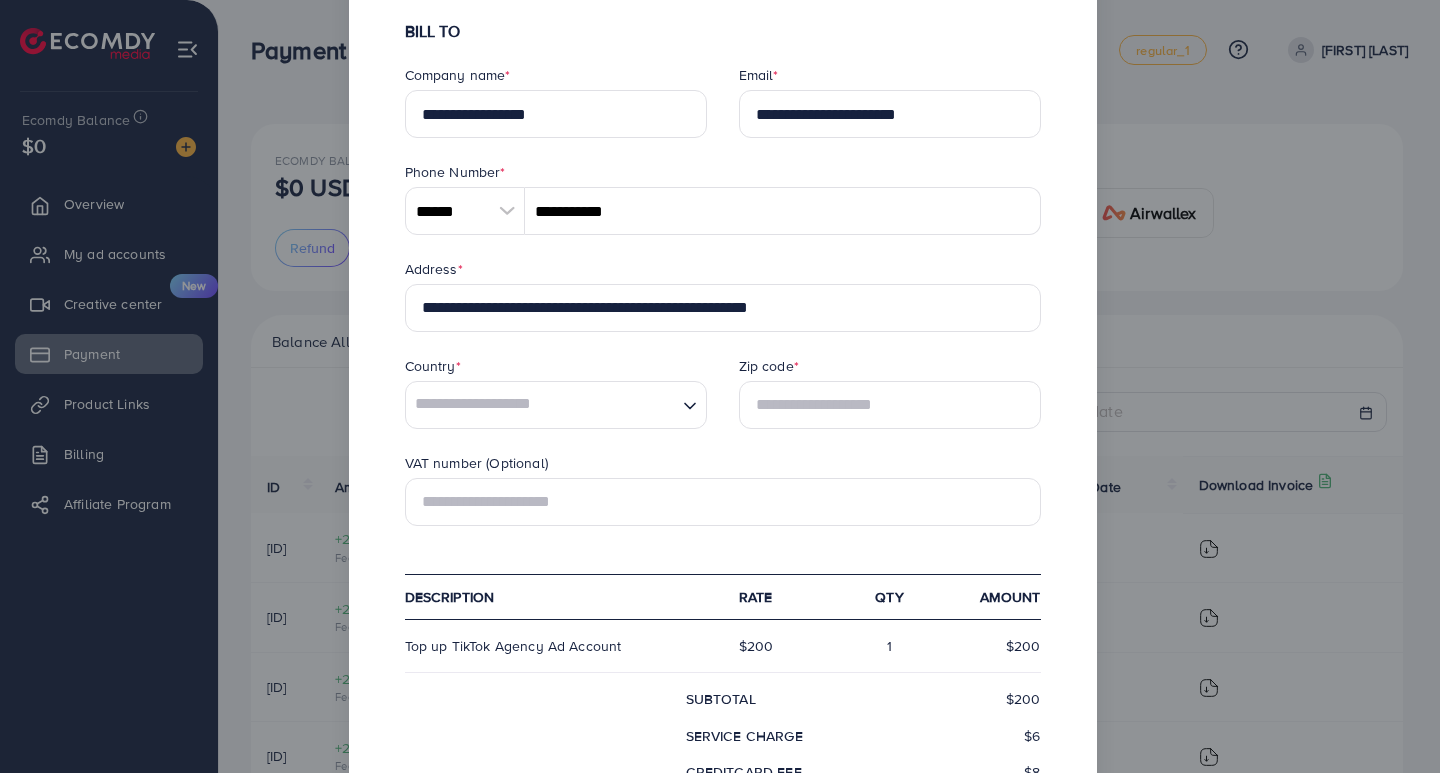 click at bounding box center (541, 405) 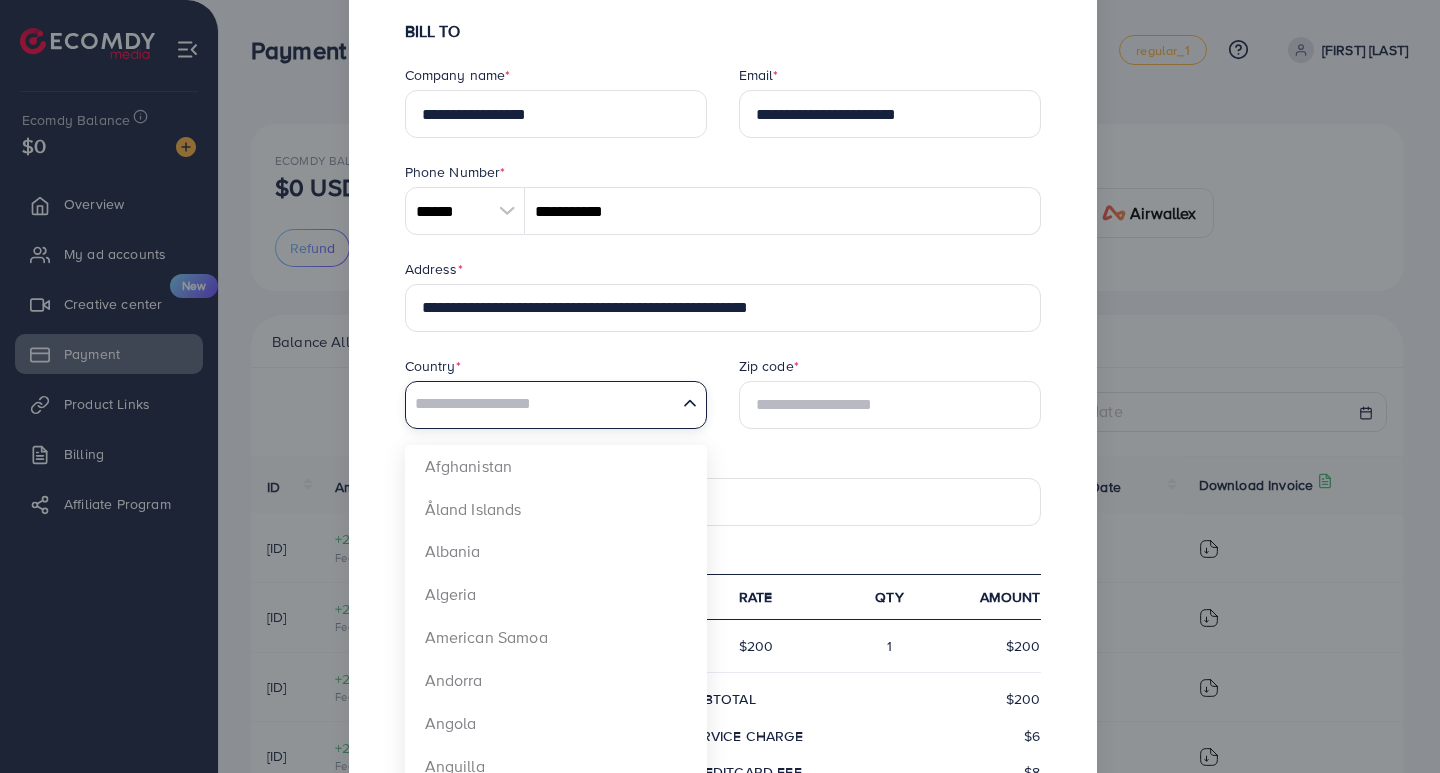 type on "********" 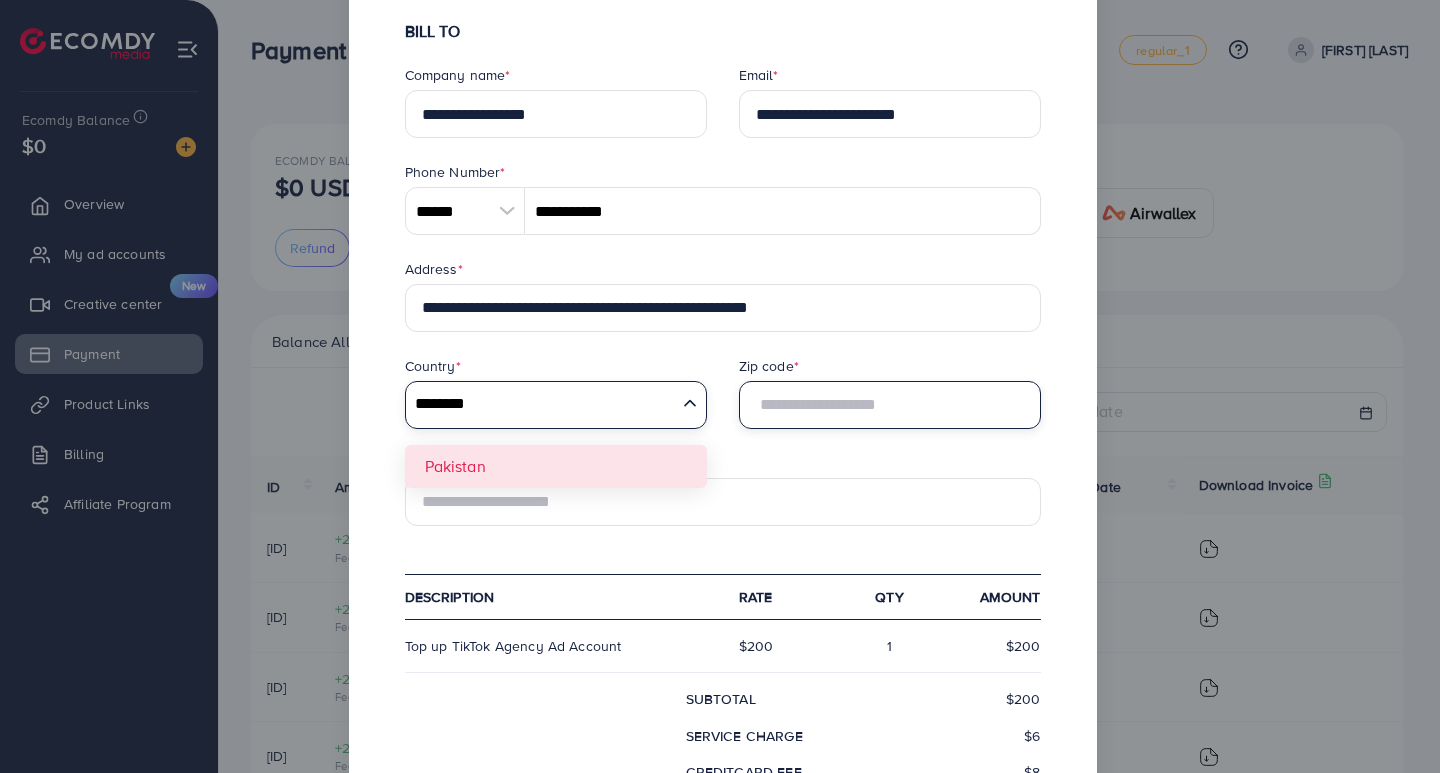type 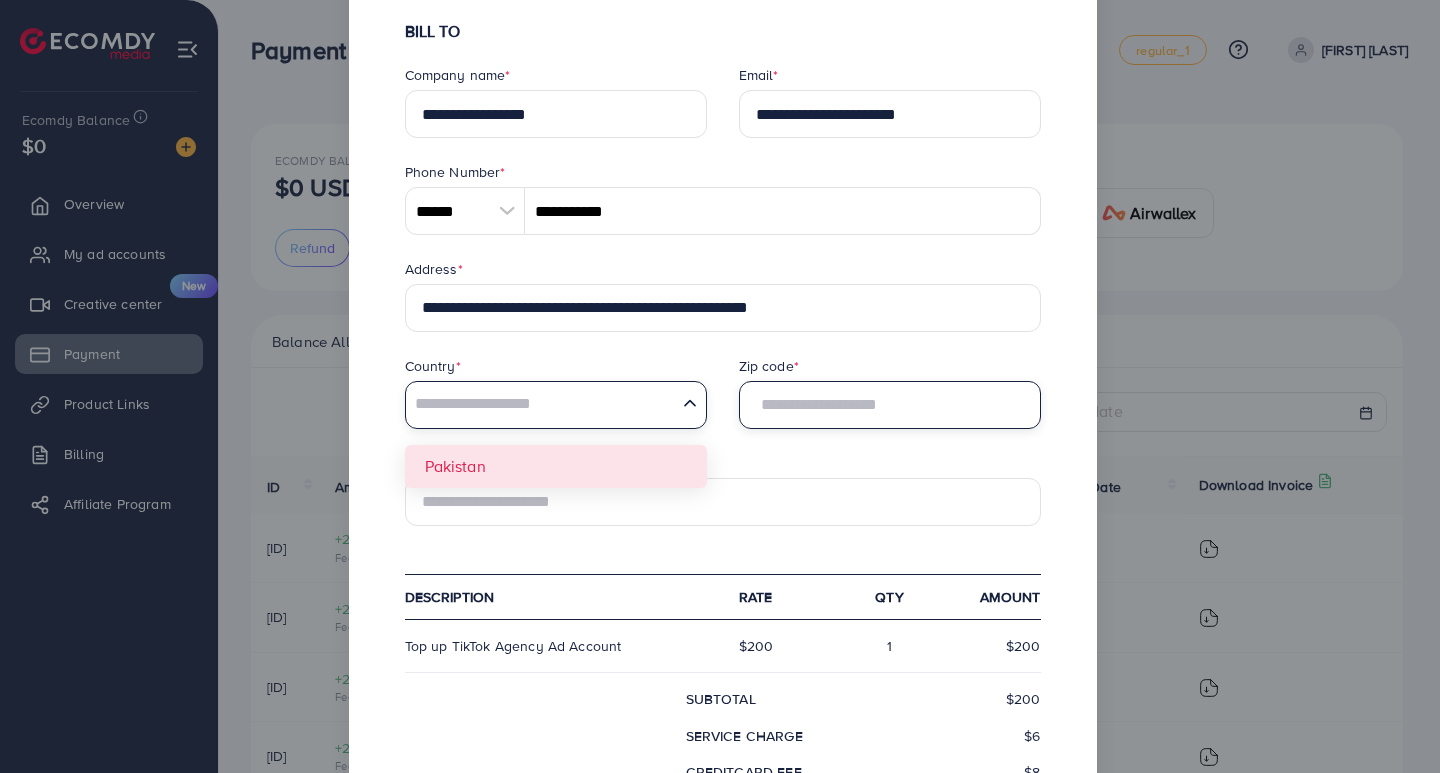 click at bounding box center (890, 405) 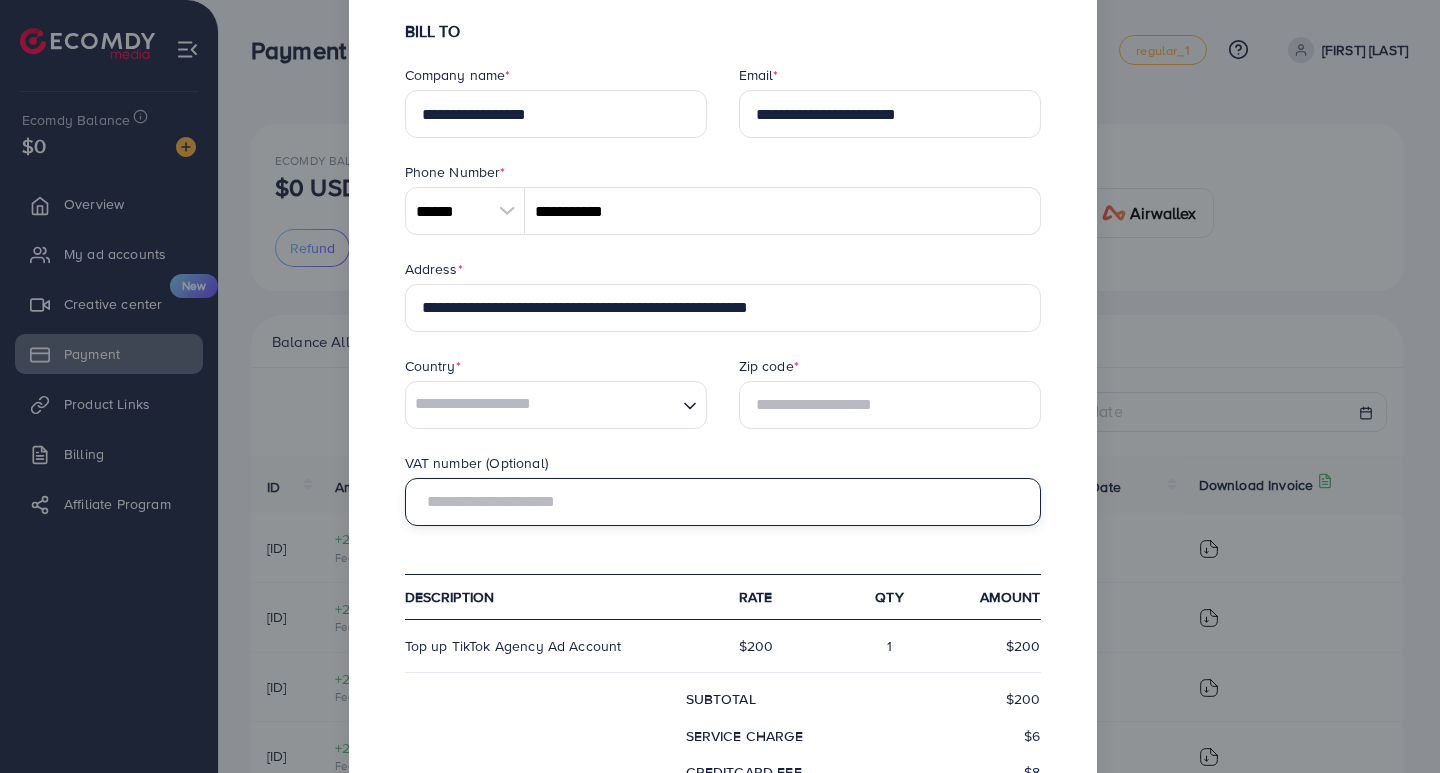 click at bounding box center (723, 502) 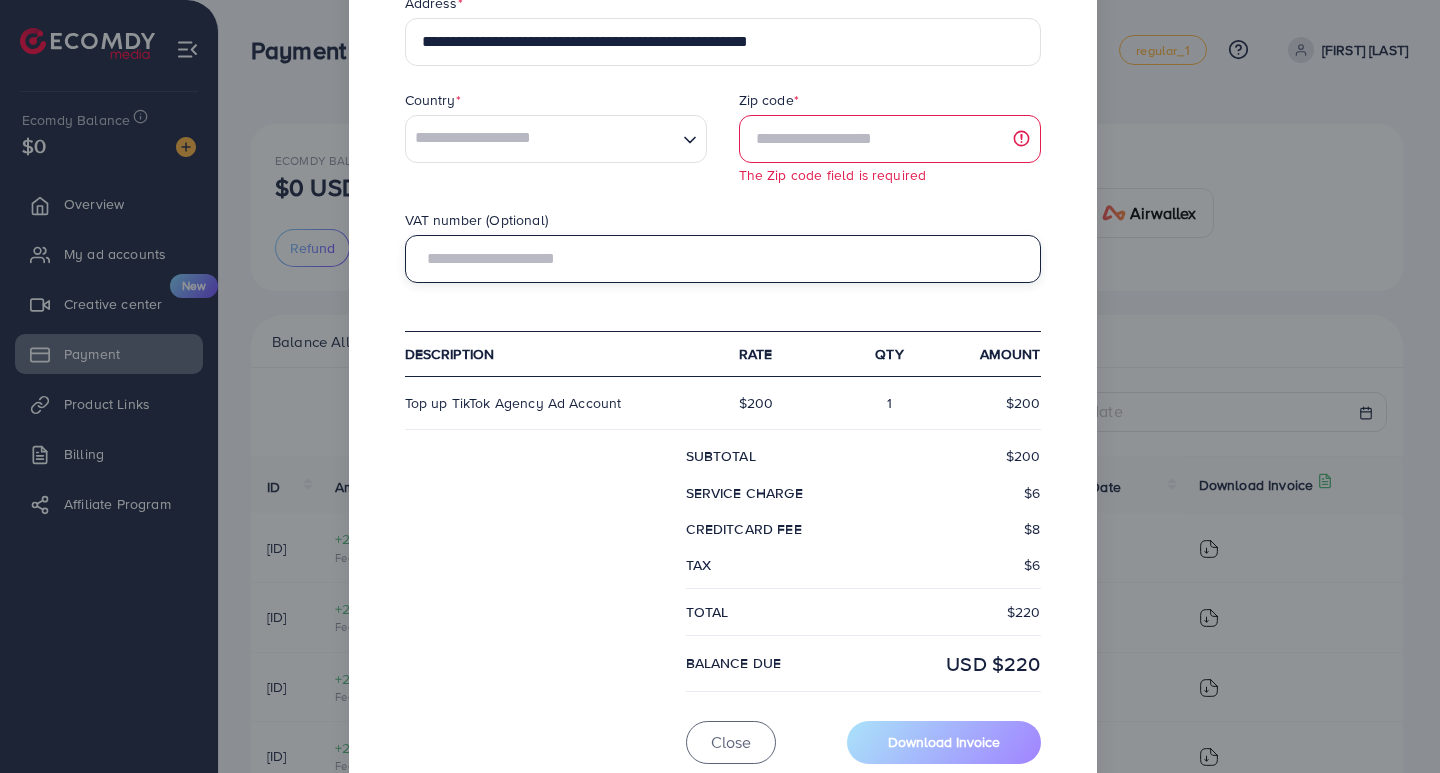 scroll, scrollTop: 600, scrollLeft: 0, axis: vertical 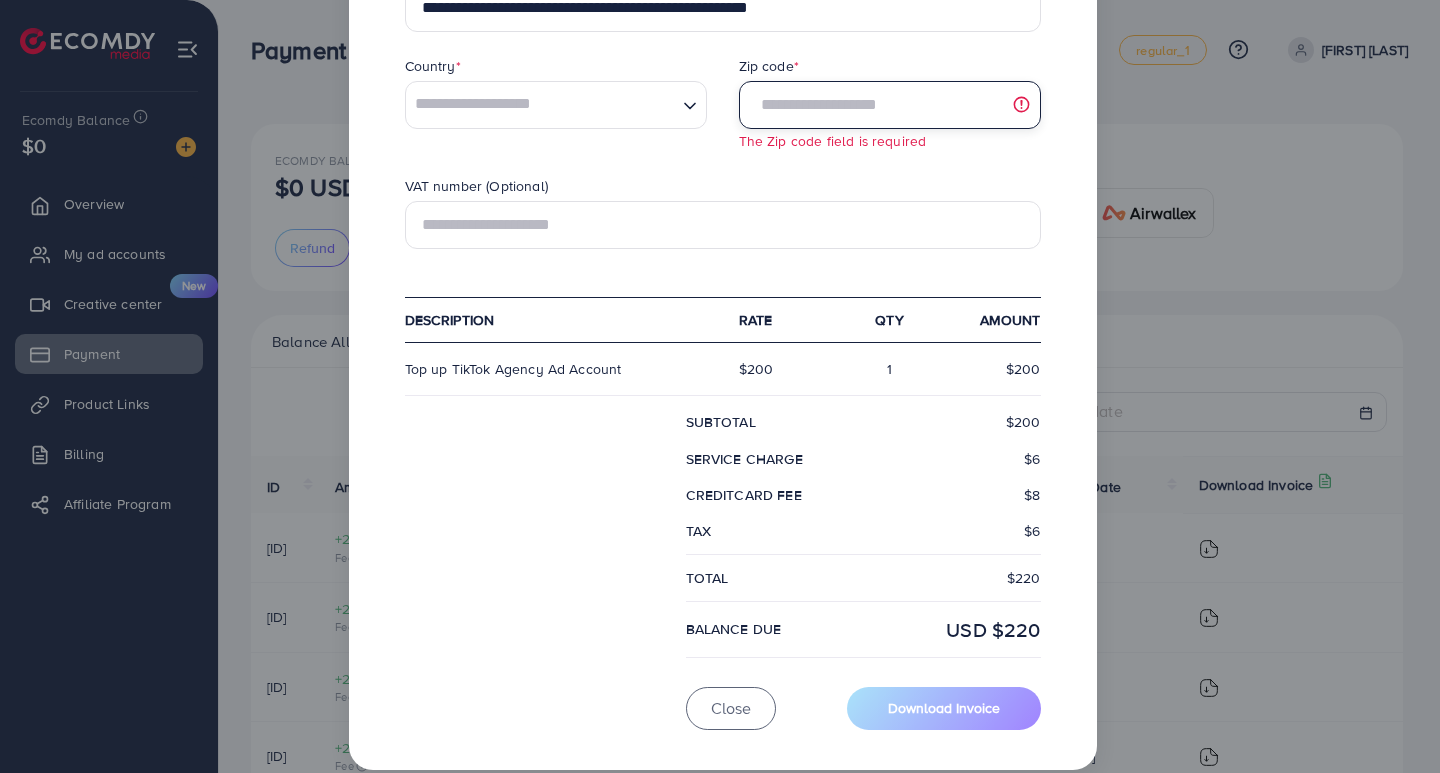 click at bounding box center [890, 105] 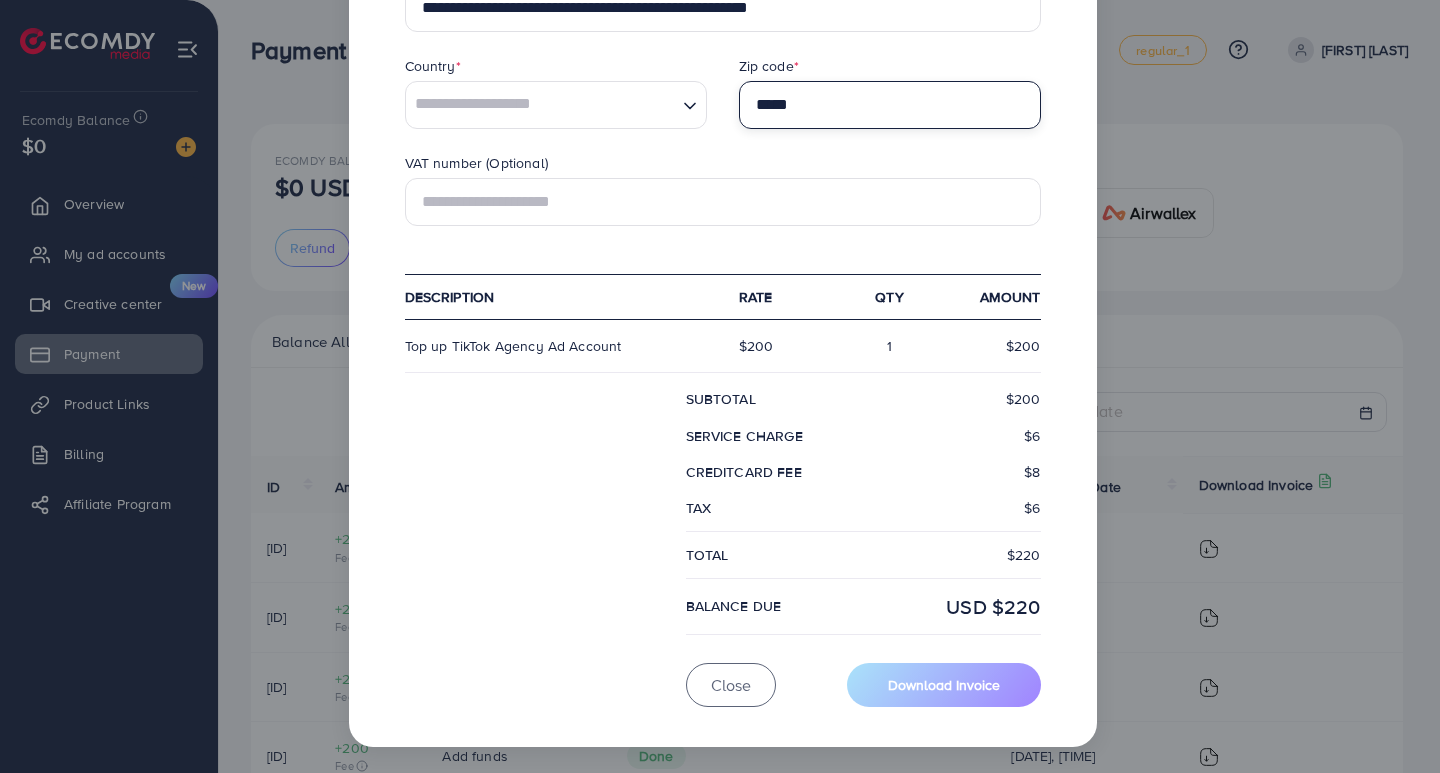 type on "*****" 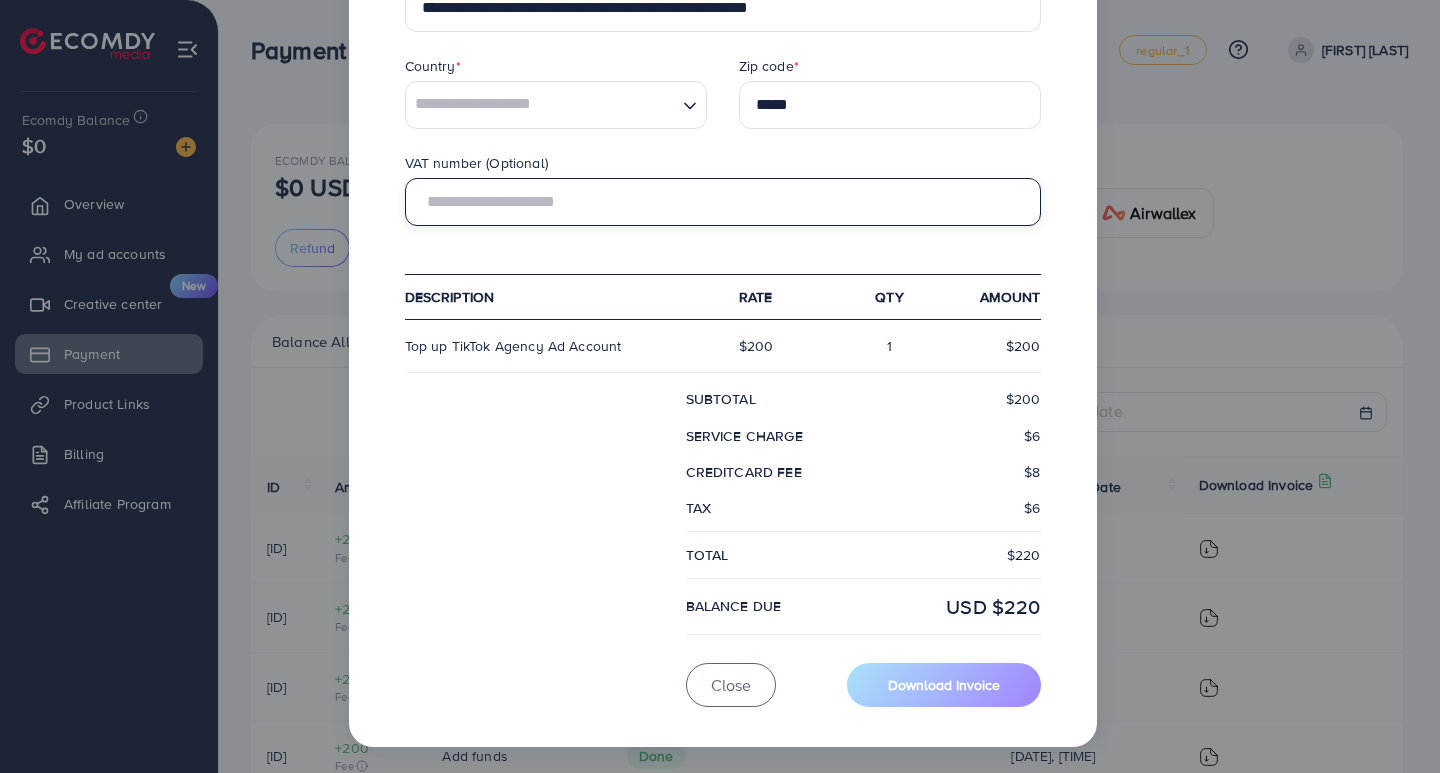 click at bounding box center (723, 202) 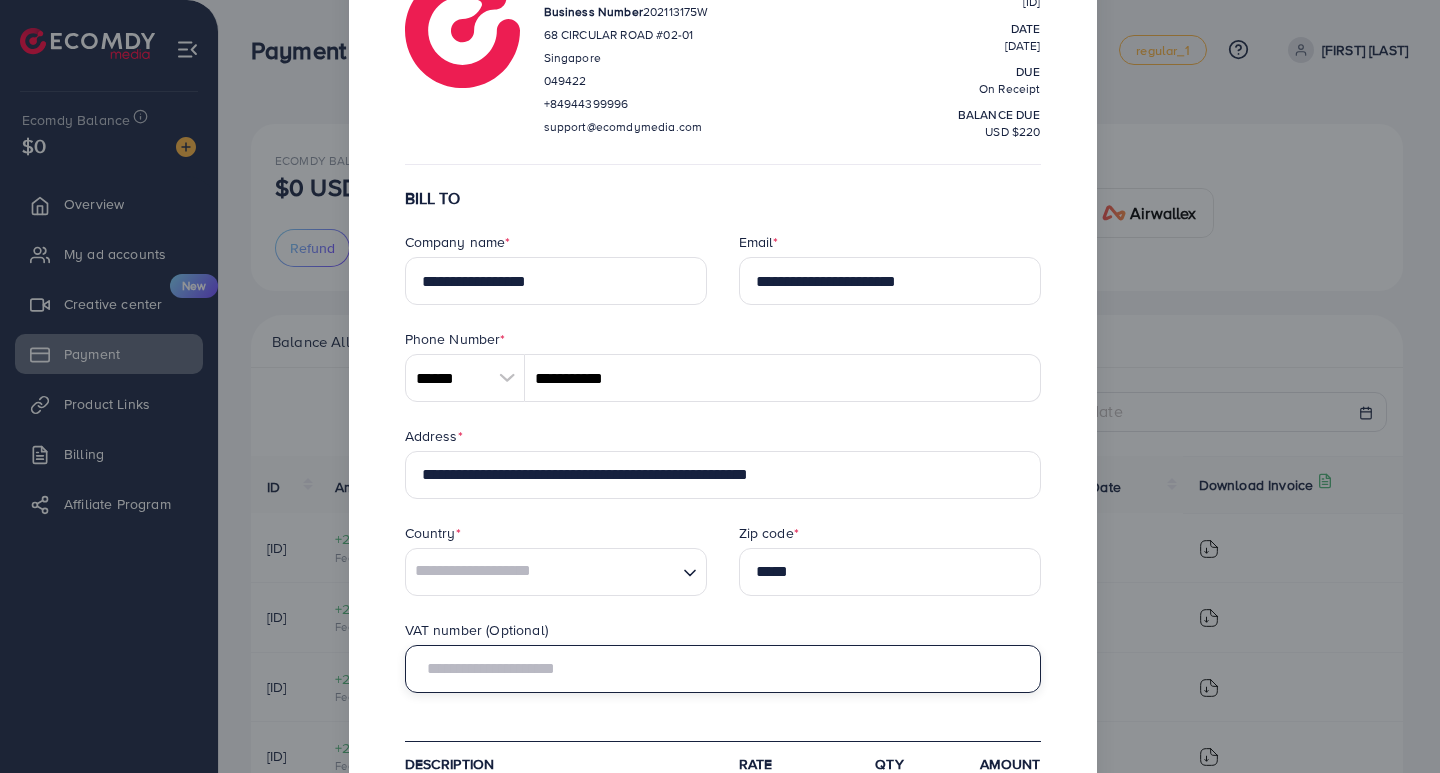 scroll, scrollTop: 100, scrollLeft: 0, axis: vertical 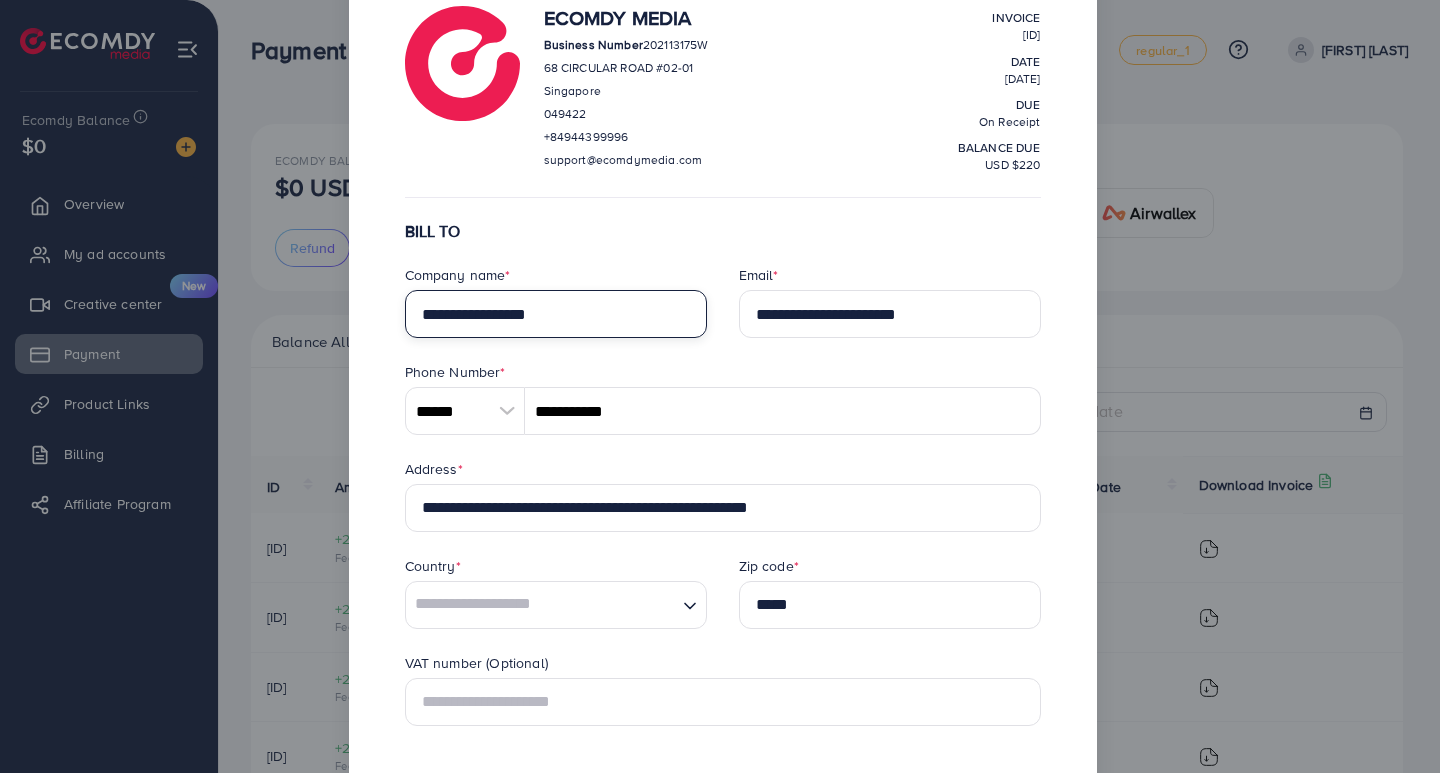 click on "**********" at bounding box center (556, 314) 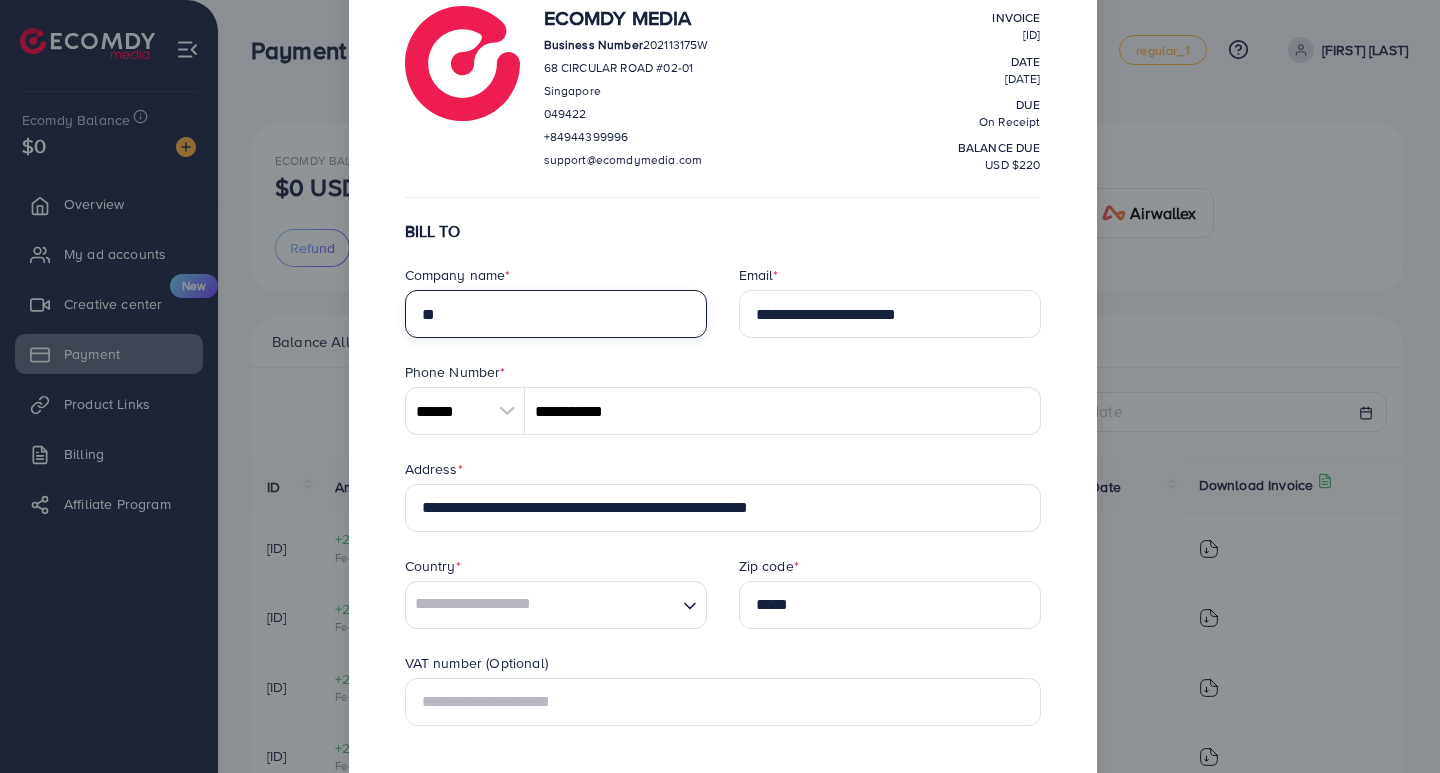 type on "*" 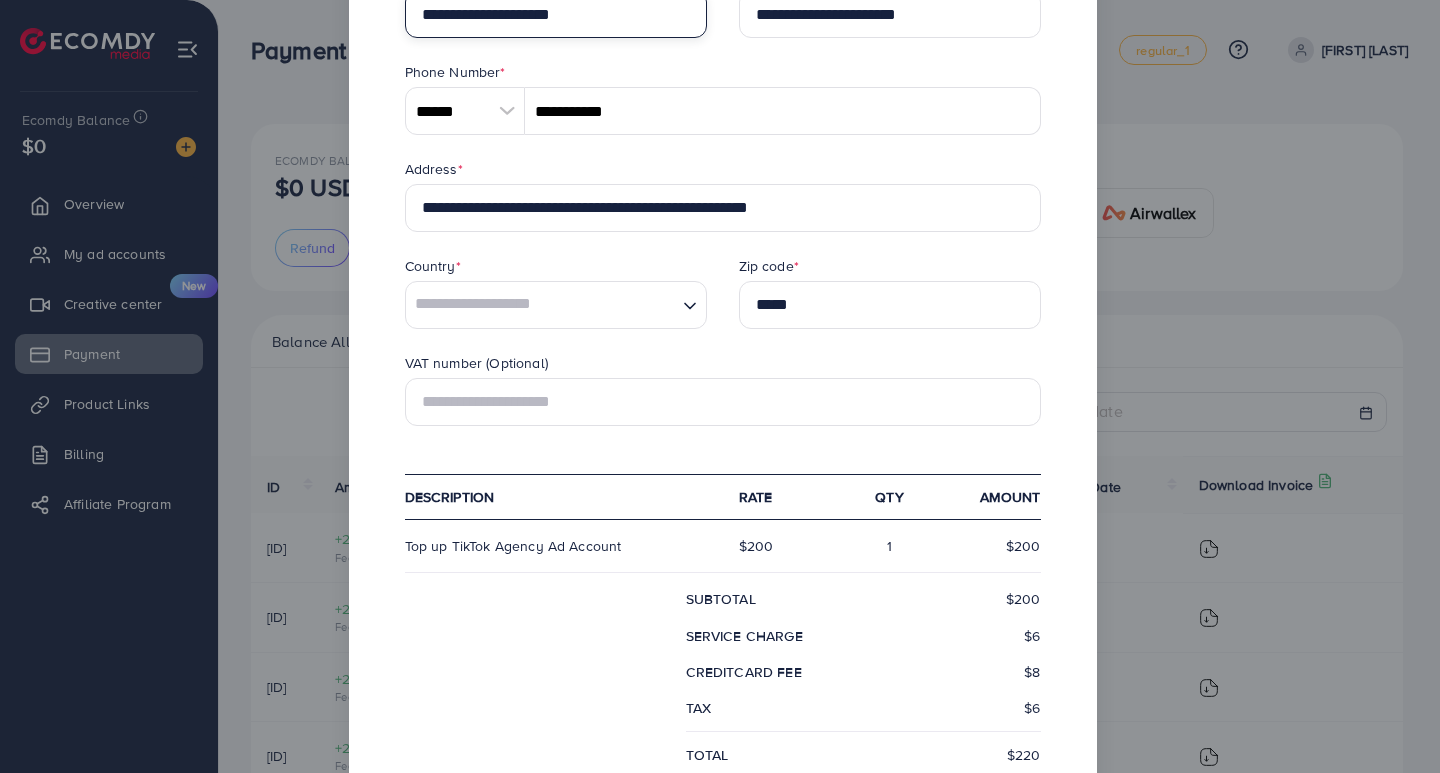 scroll, scrollTop: 500, scrollLeft: 0, axis: vertical 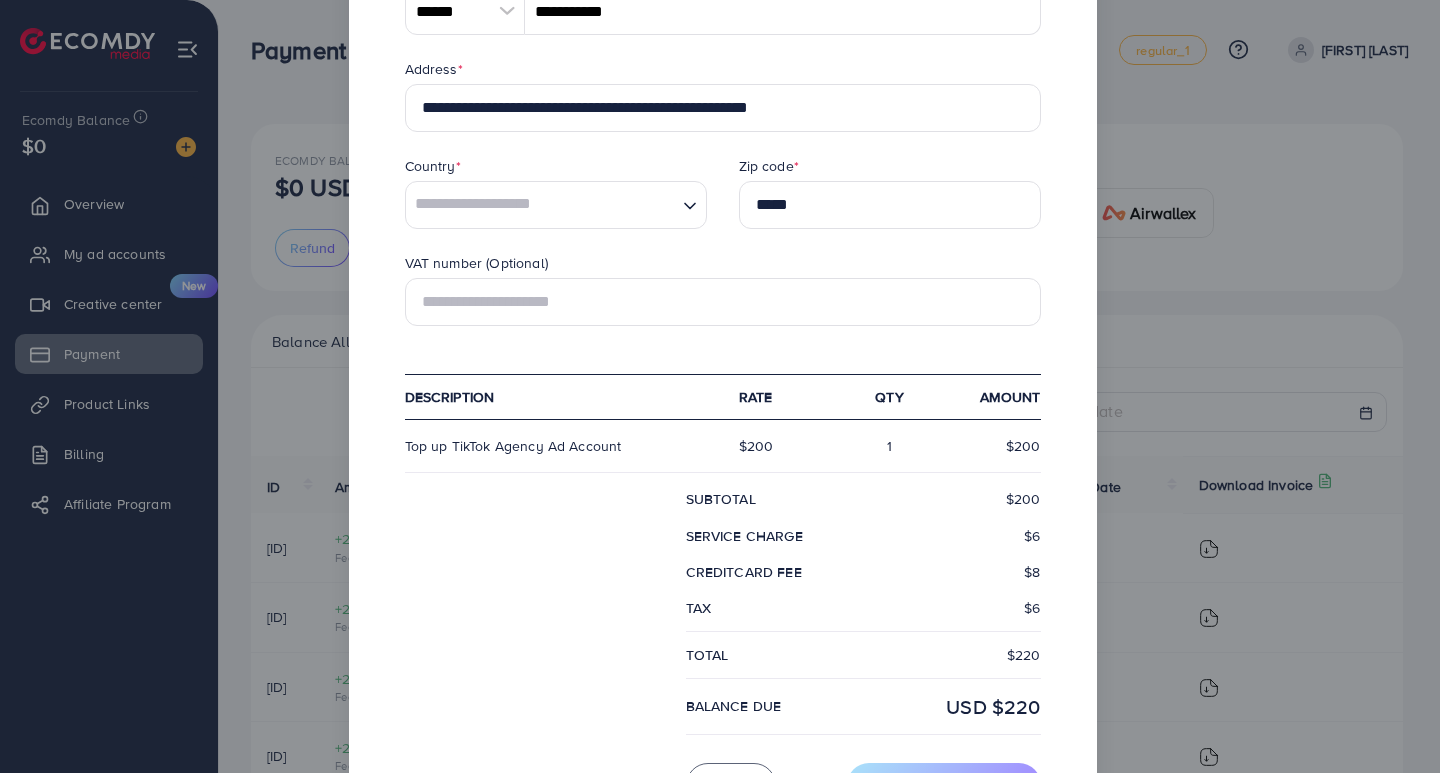 type on "**********" 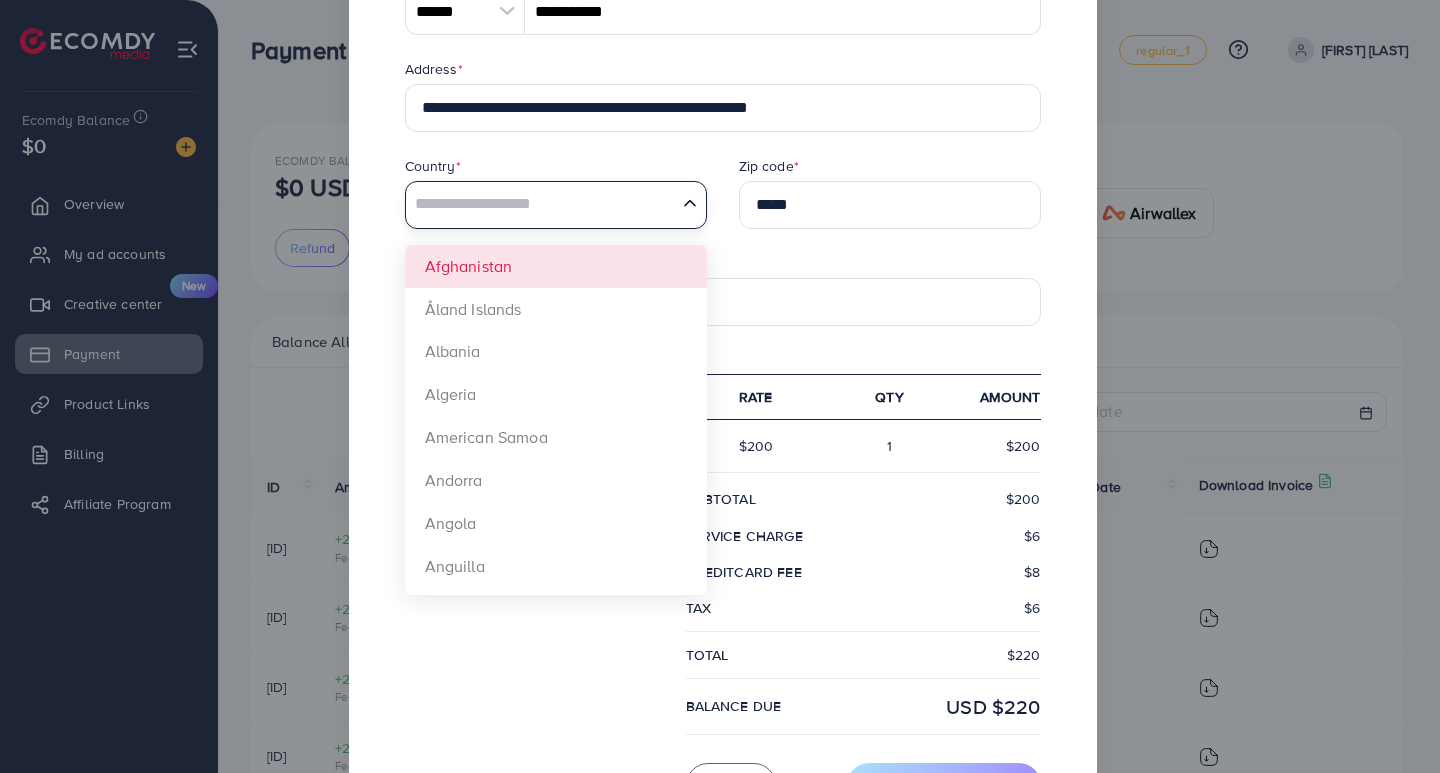 click at bounding box center [541, 205] 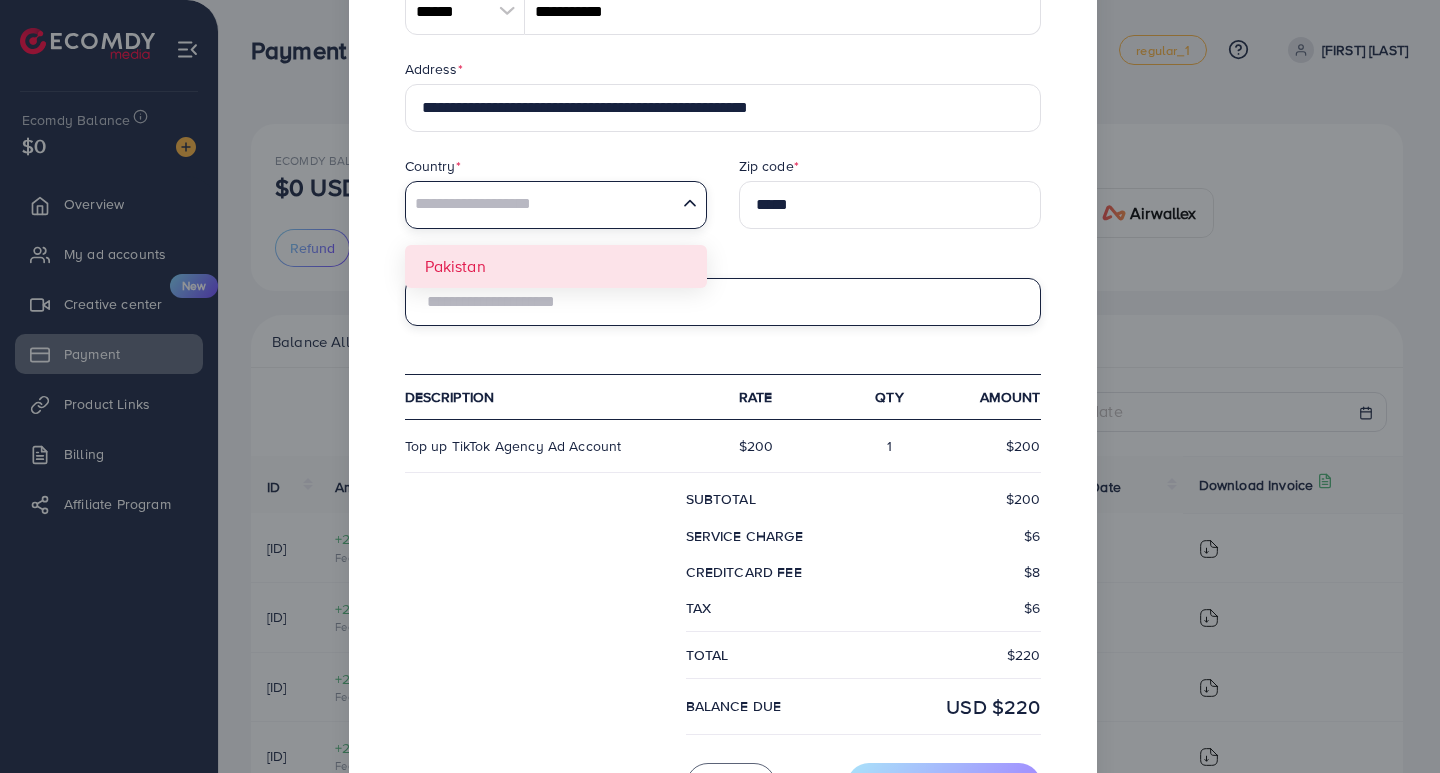 click at bounding box center [723, 302] 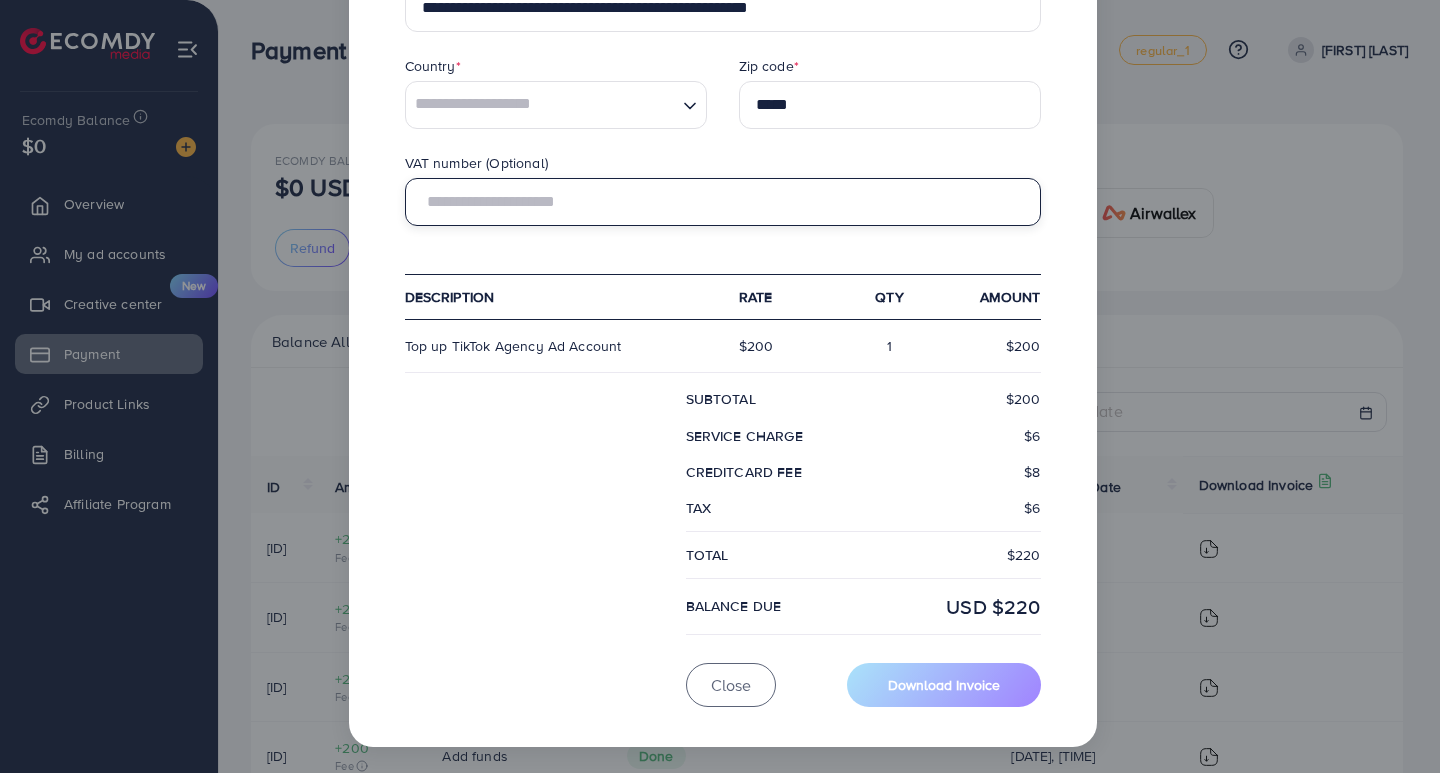 scroll, scrollTop: 602, scrollLeft: 0, axis: vertical 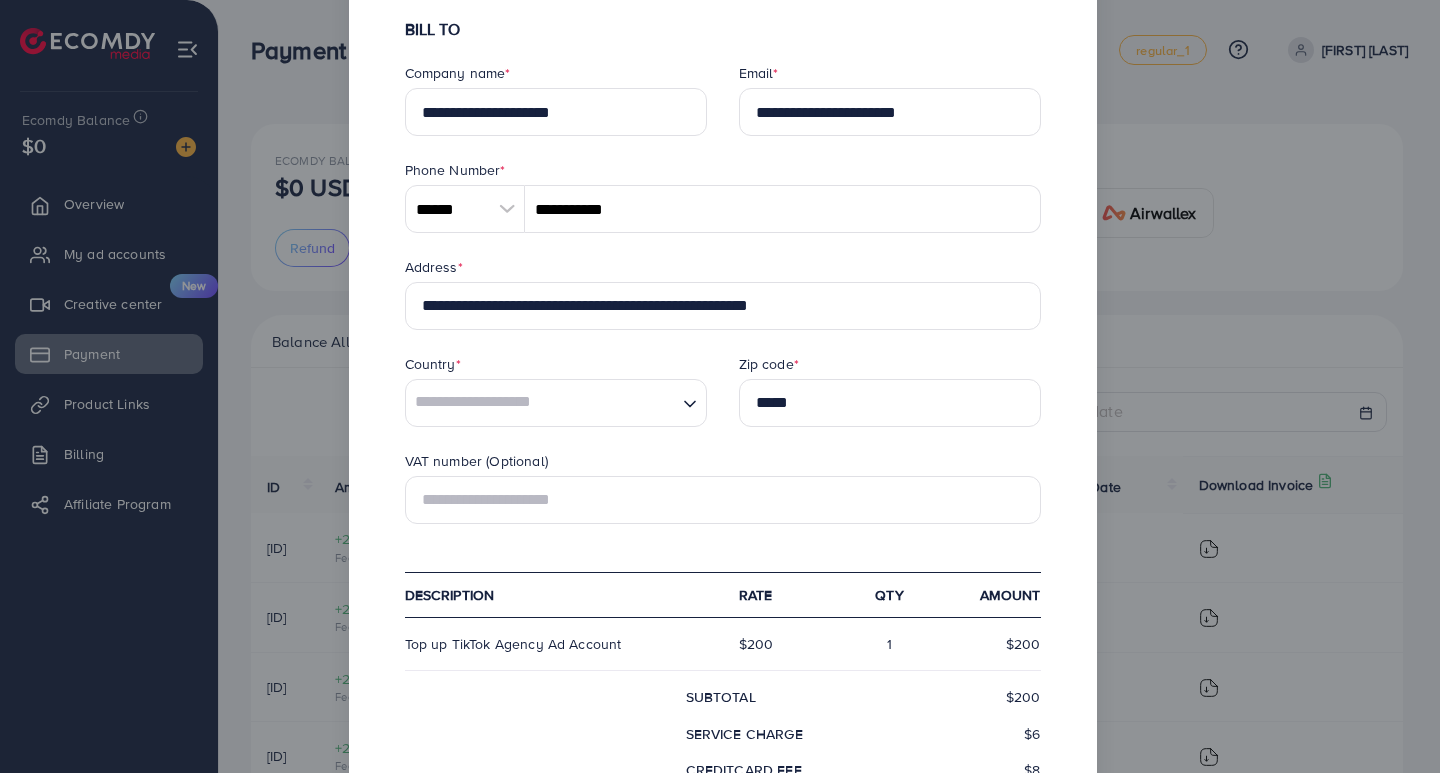 click at bounding box center (541, 403) 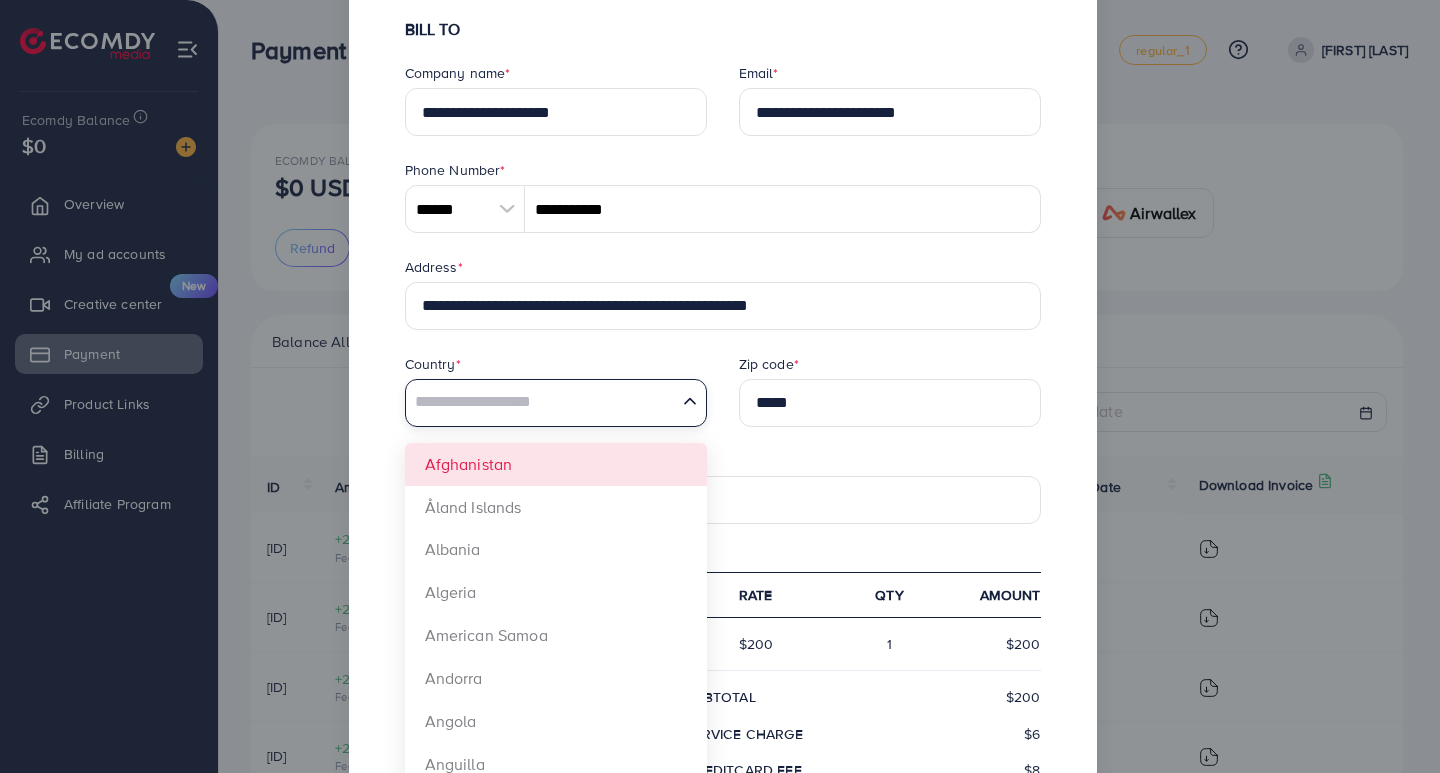 type on "********" 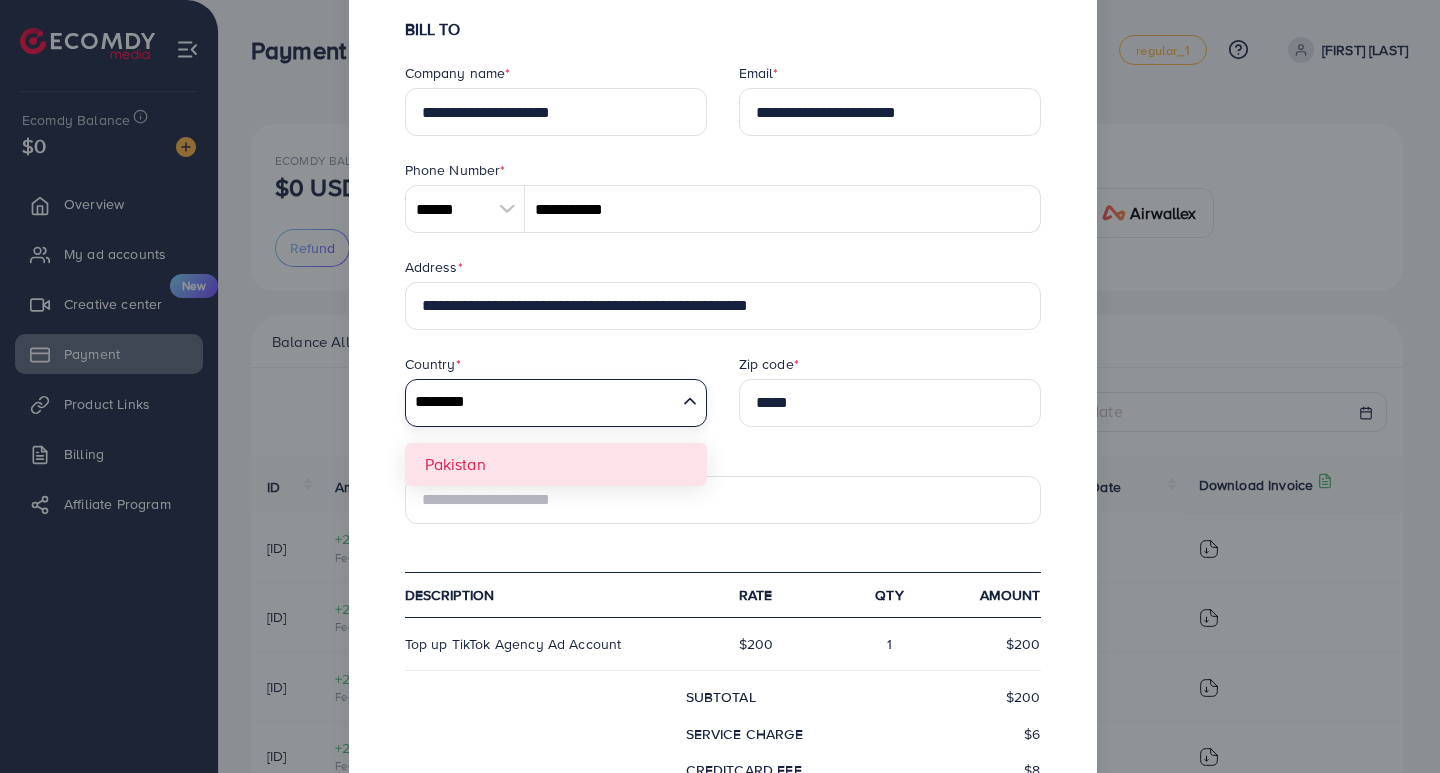 type 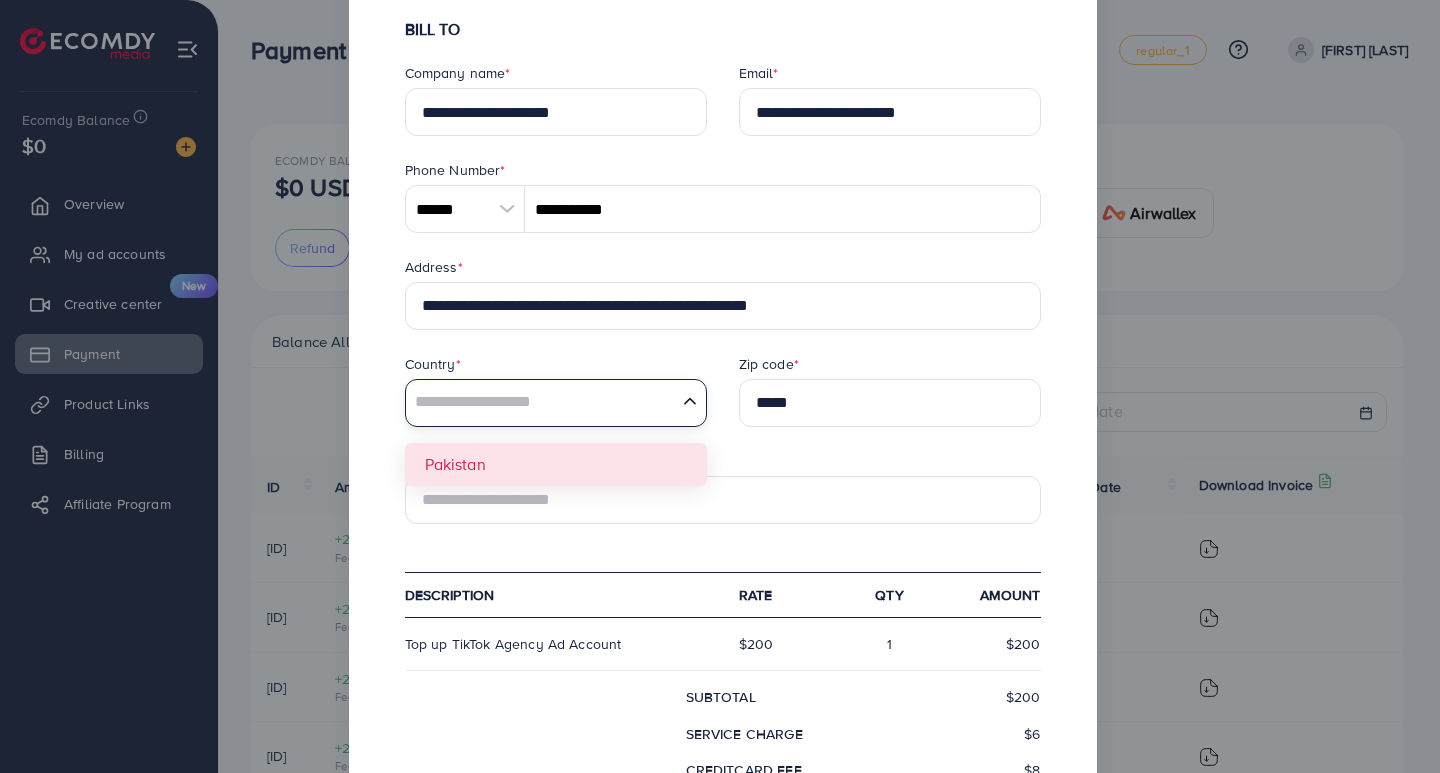 click on "**********" at bounding box center [723, 512] 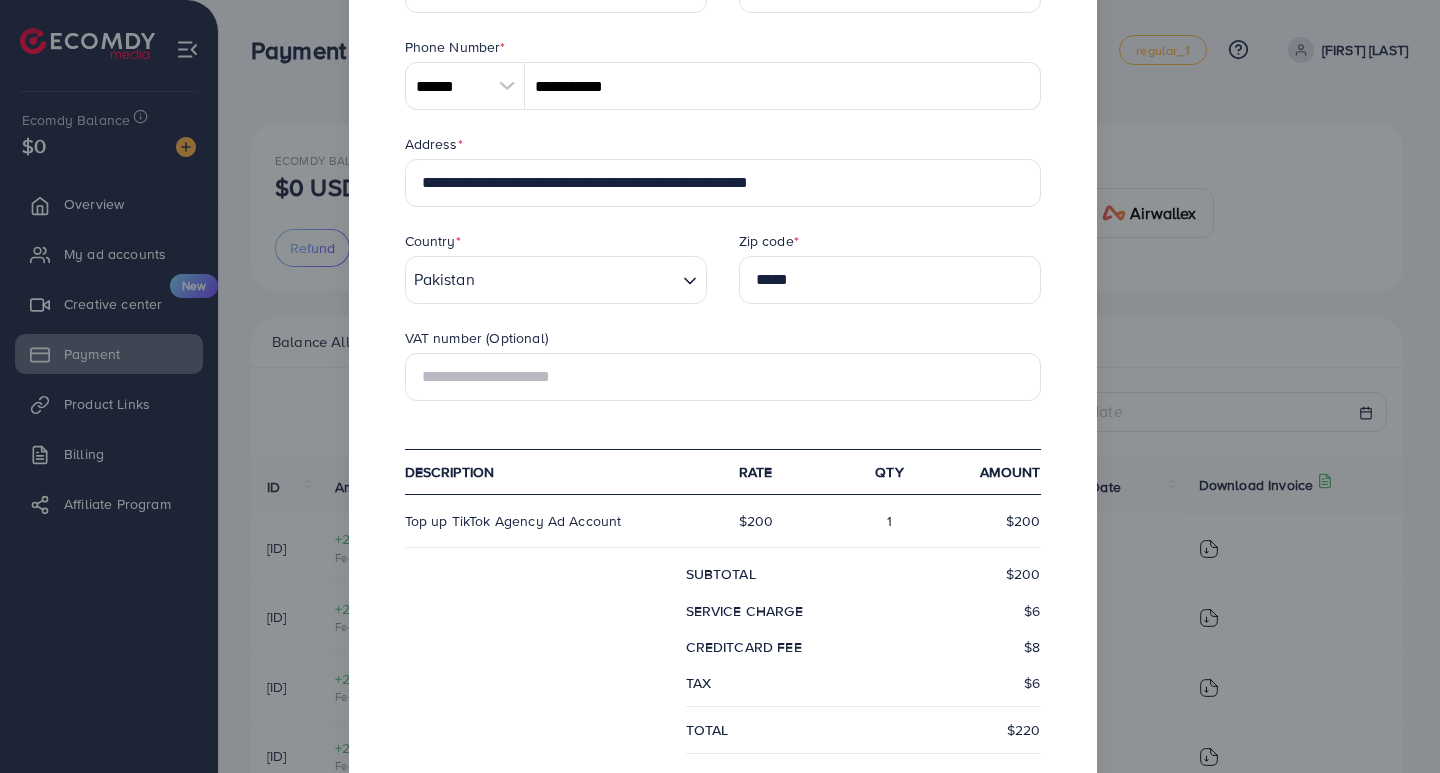scroll, scrollTop: 602, scrollLeft: 0, axis: vertical 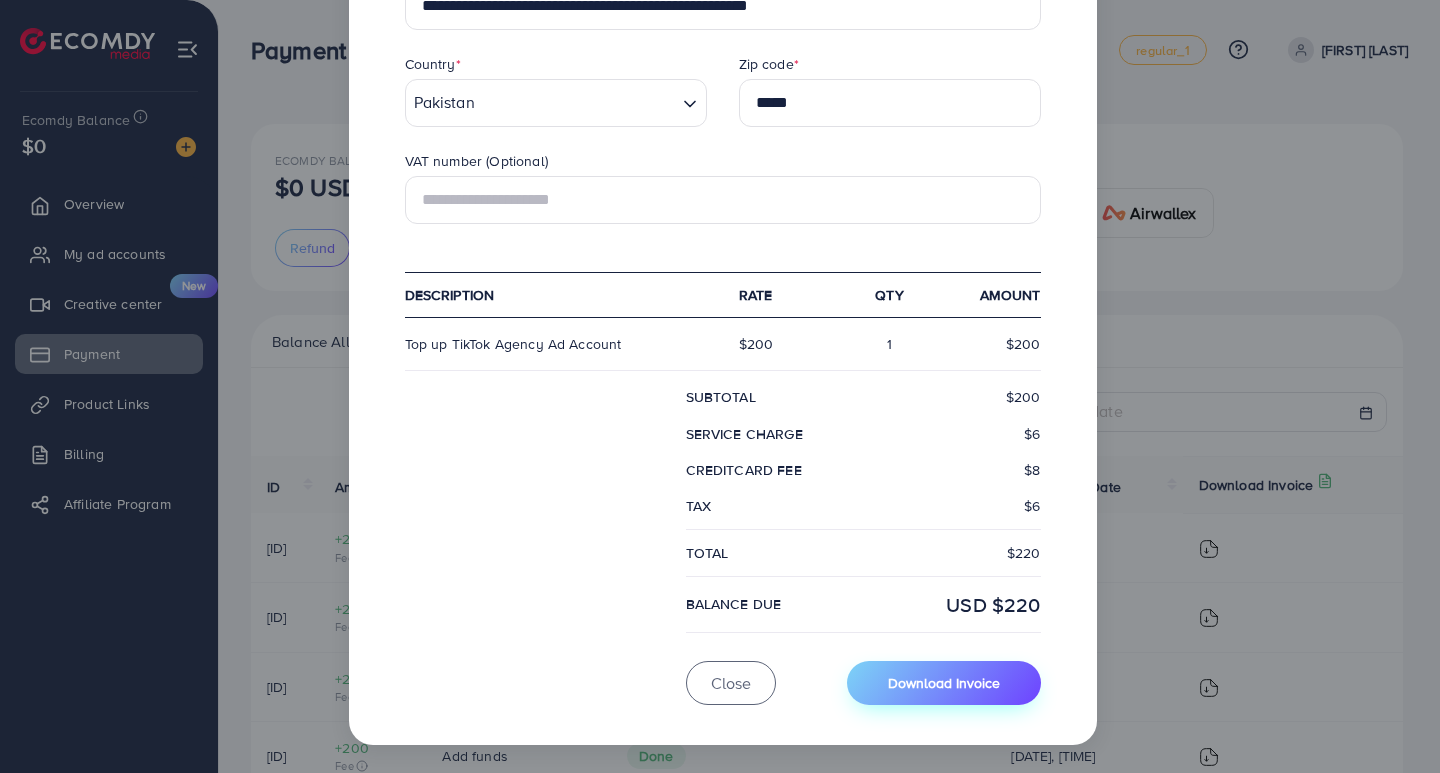 click on "Download Invoice" at bounding box center (944, 683) 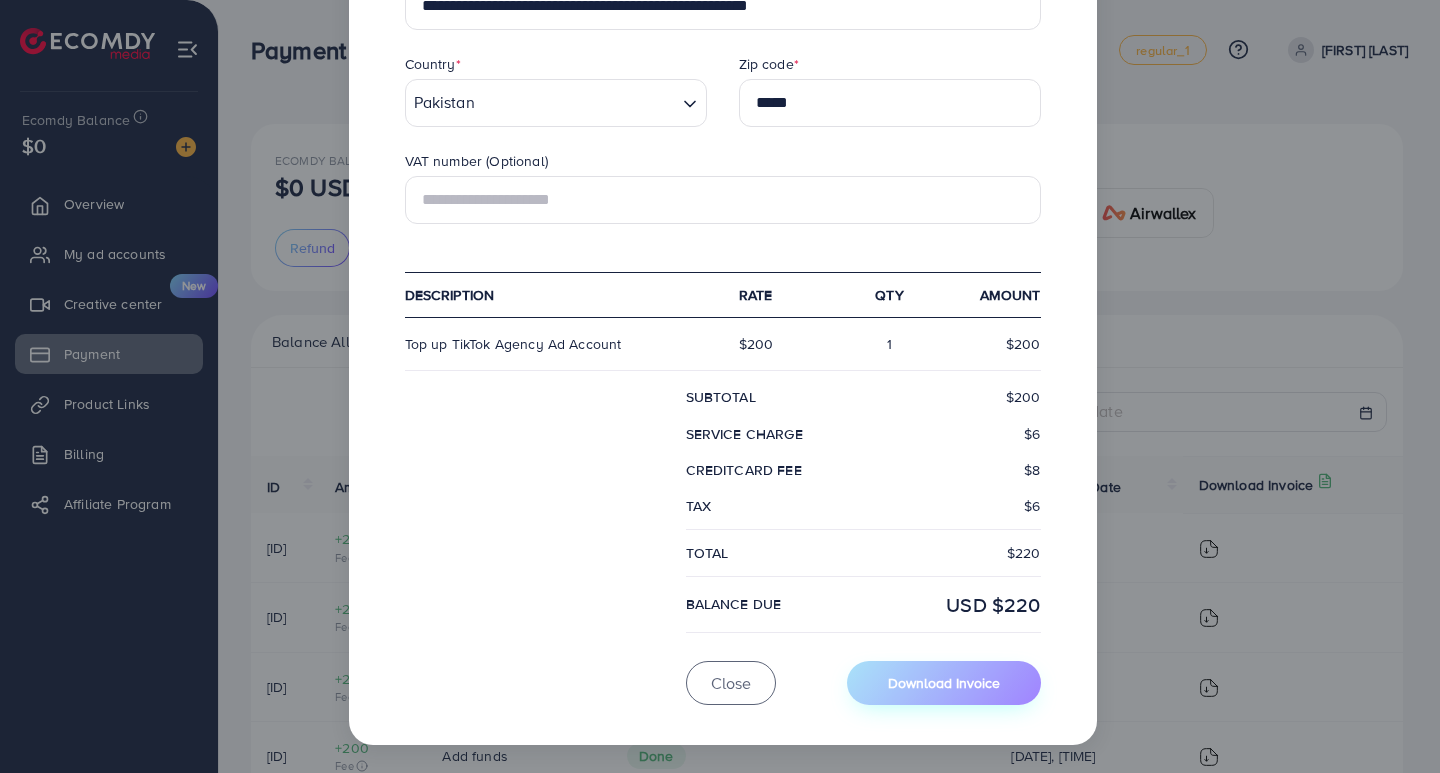 scroll, scrollTop: 0, scrollLeft: 0, axis: both 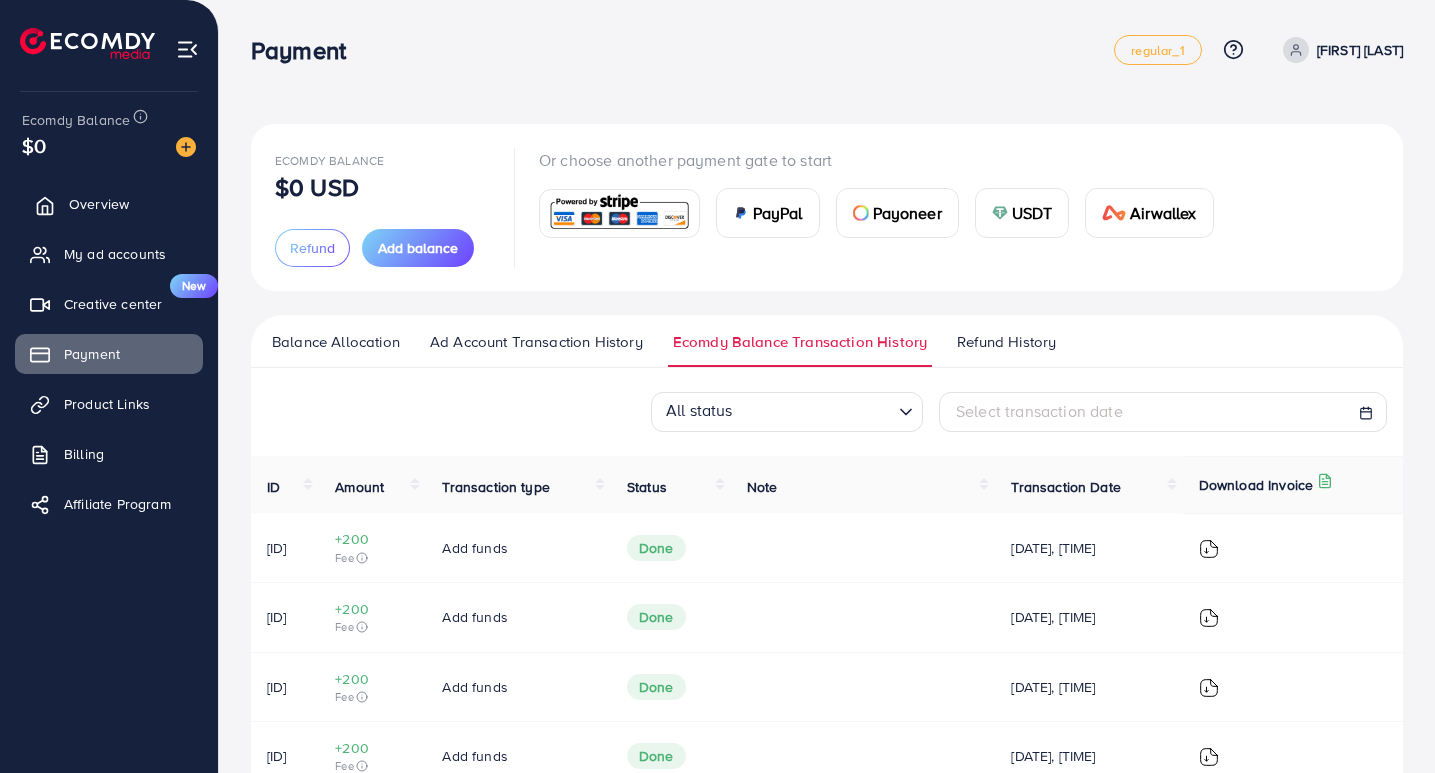 click on "Overview" at bounding box center (99, 204) 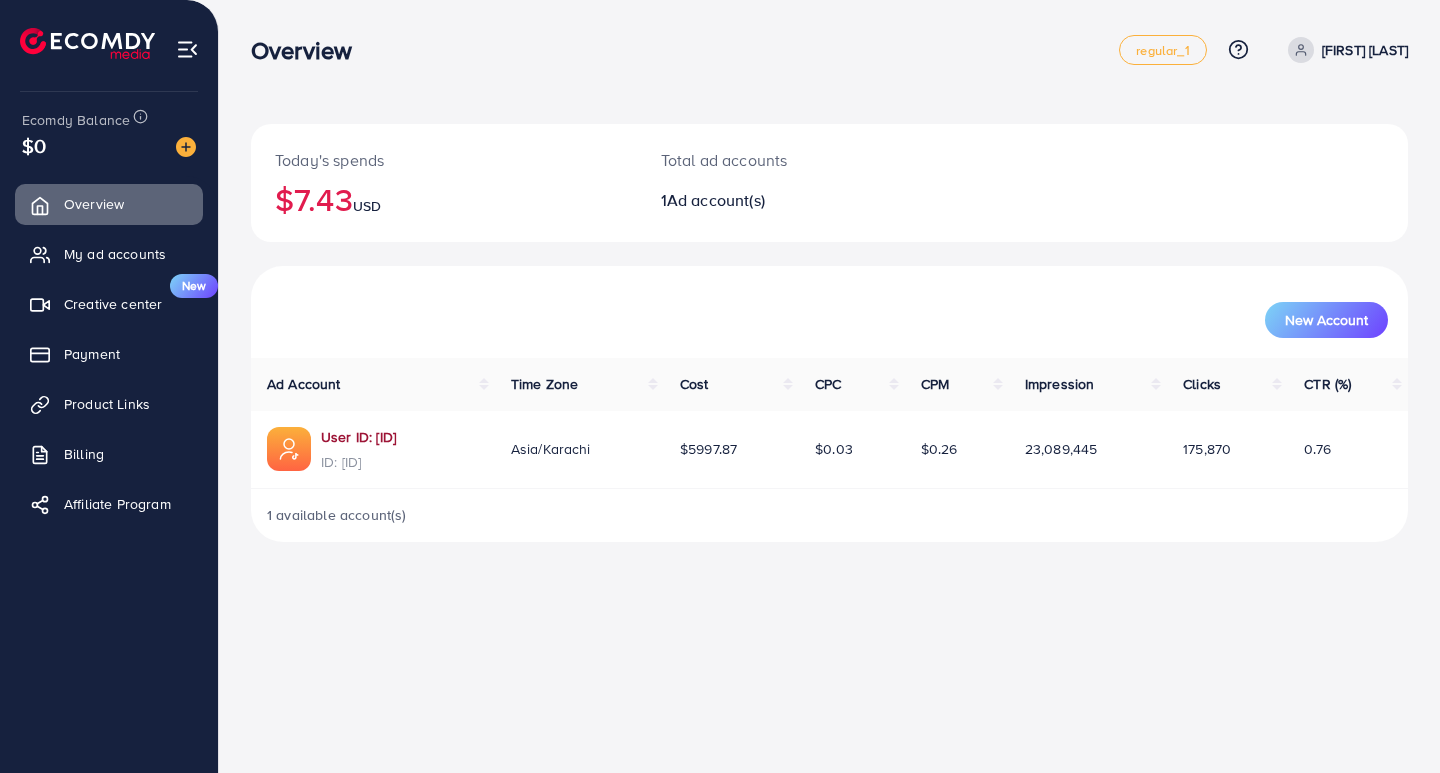 click on "User ID: [ID]" at bounding box center (358, 437) 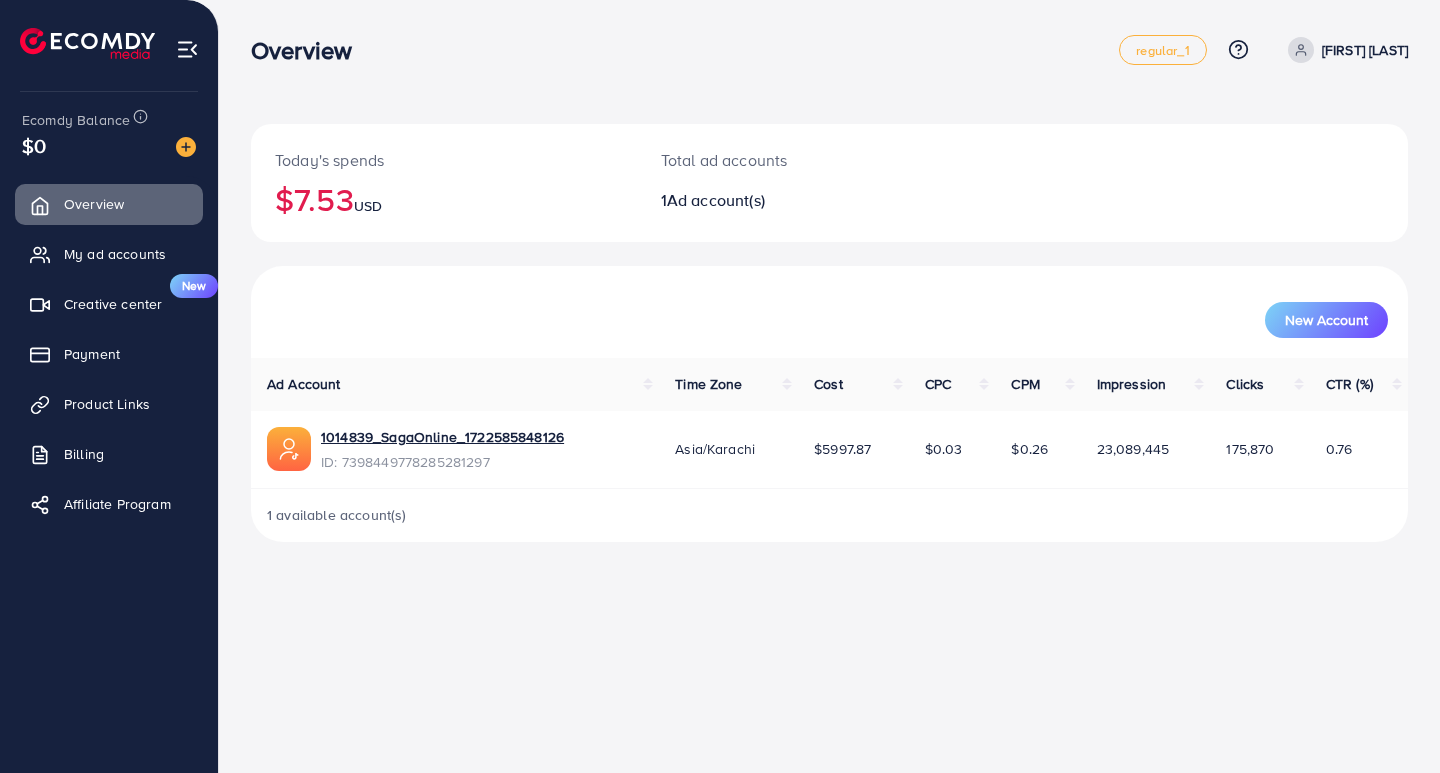 scroll, scrollTop: 0, scrollLeft: 0, axis: both 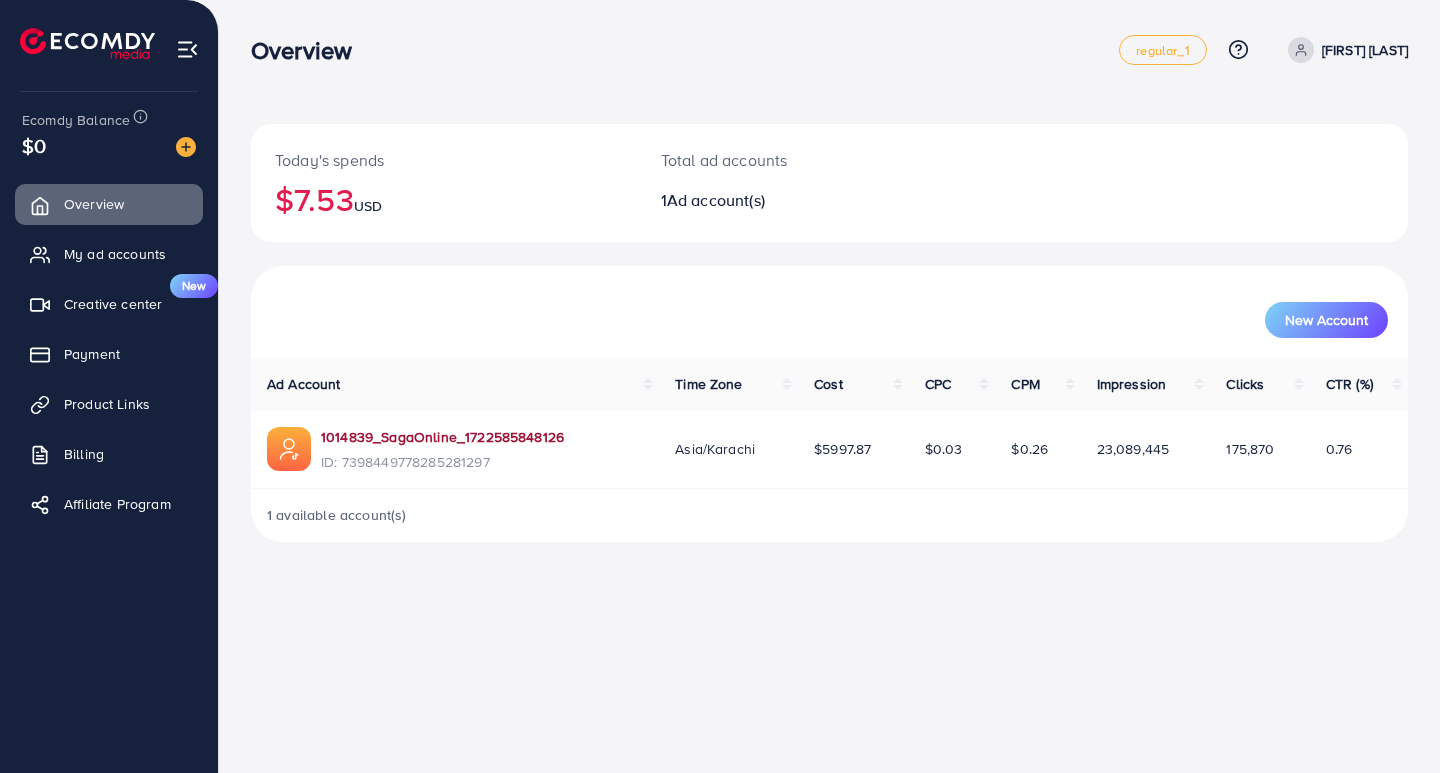 click on "1014839_SagaOnline_1722585848126" at bounding box center [442, 437] 